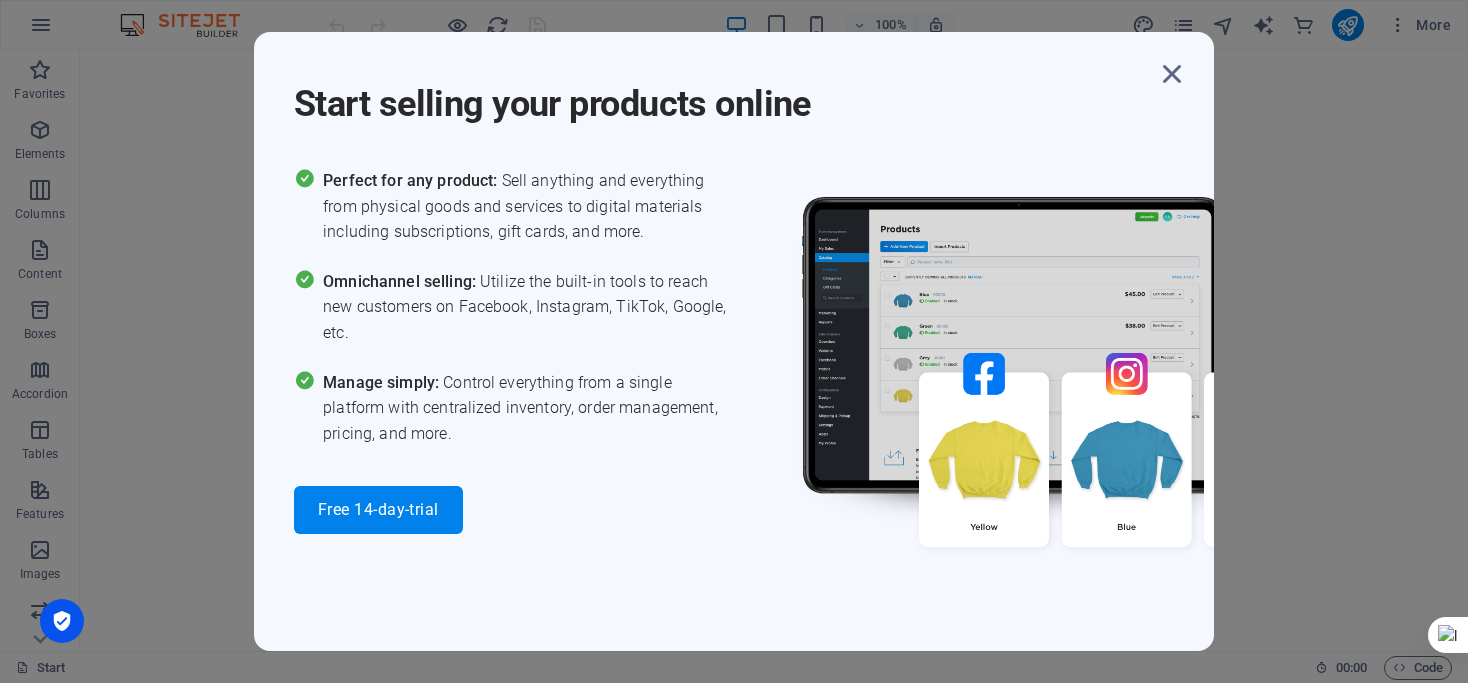 scroll, scrollTop: 0, scrollLeft: 0, axis: both 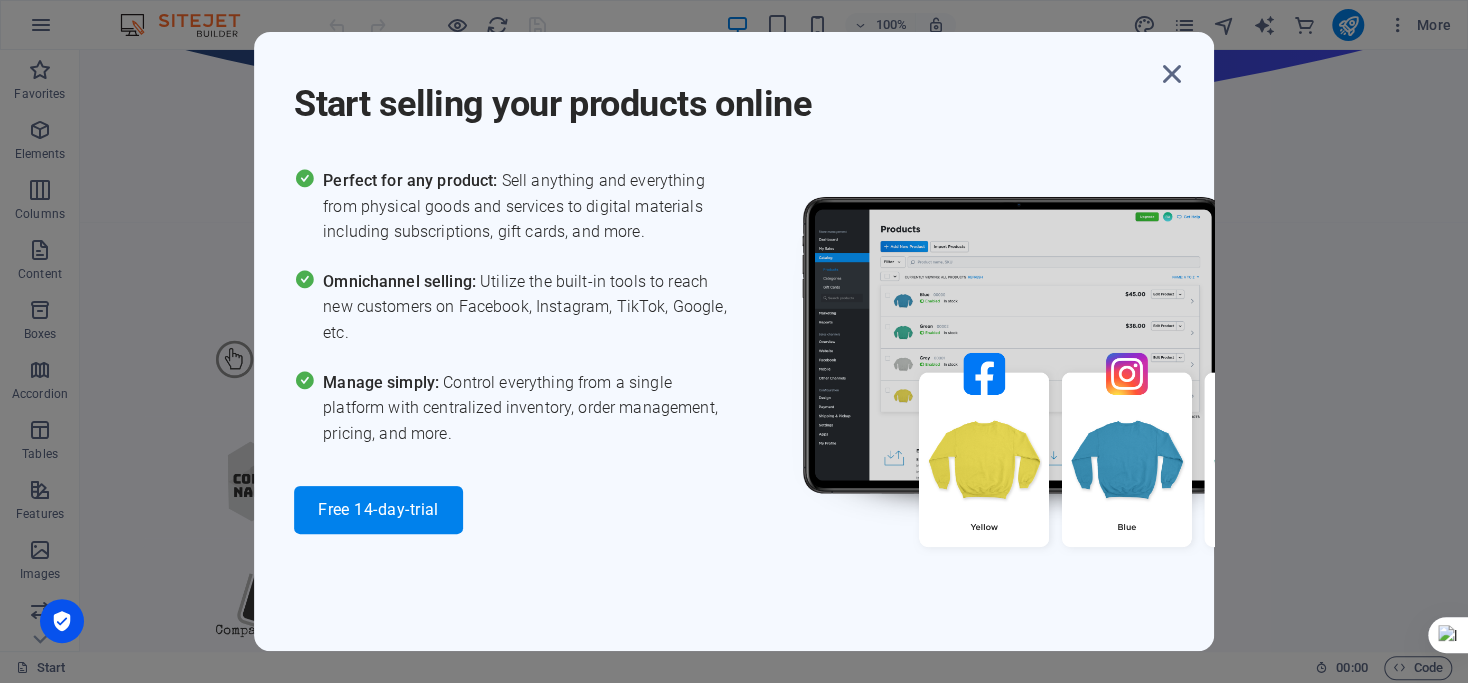 click at bounding box center [1172, 74] 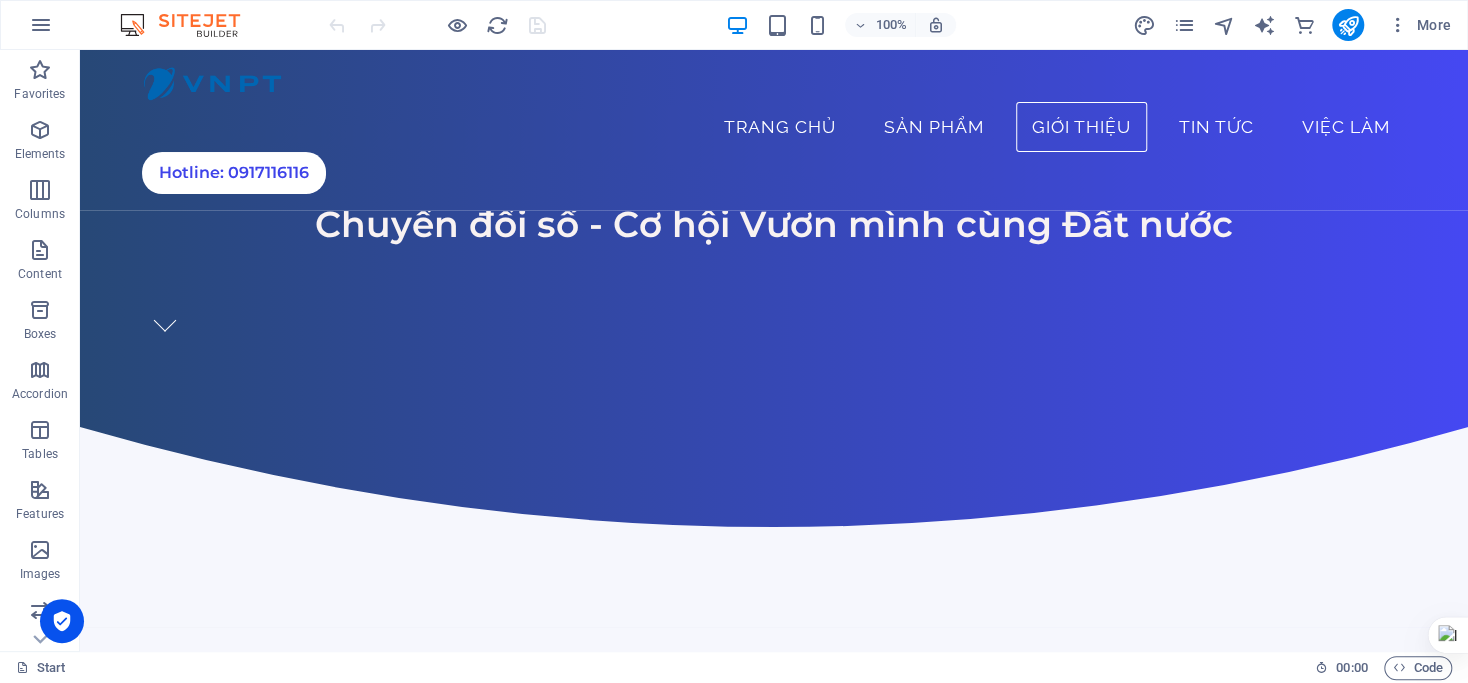 scroll, scrollTop: 0, scrollLeft: 0, axis: both 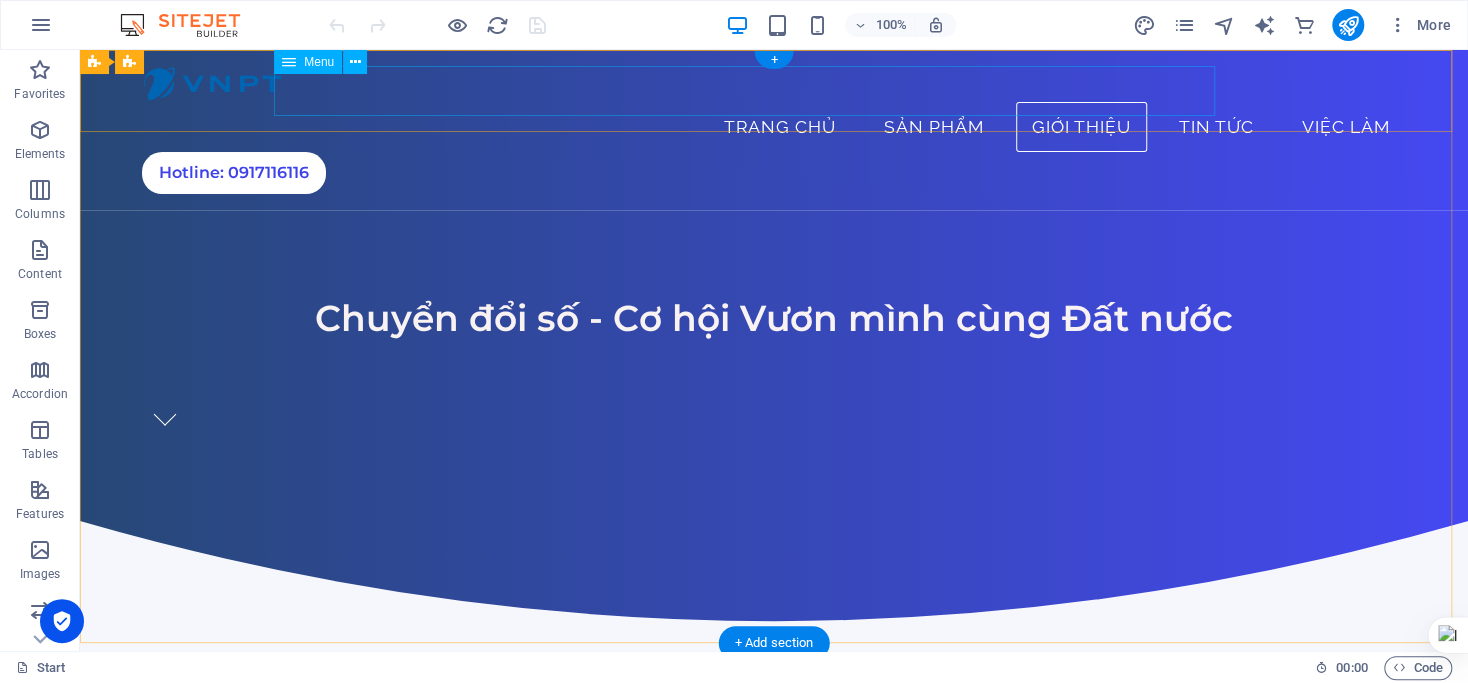 click on "Trang chủ Sản phẩm Giới thiệu Tin tức Việc làm" at bounding box center (774, 127) 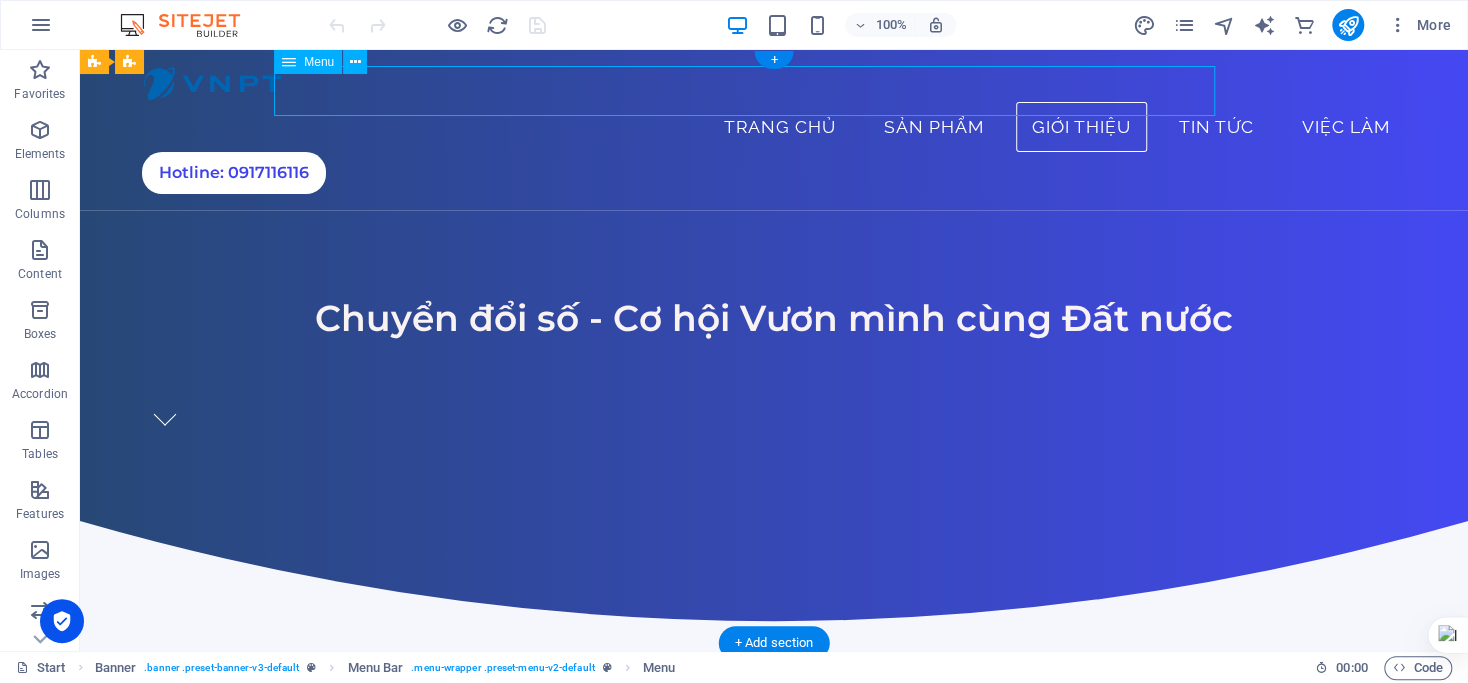 click on "Trang chủ Sản phẩm Giới thiệu Tin tức Việc làm" at bounding box center [774, 127] 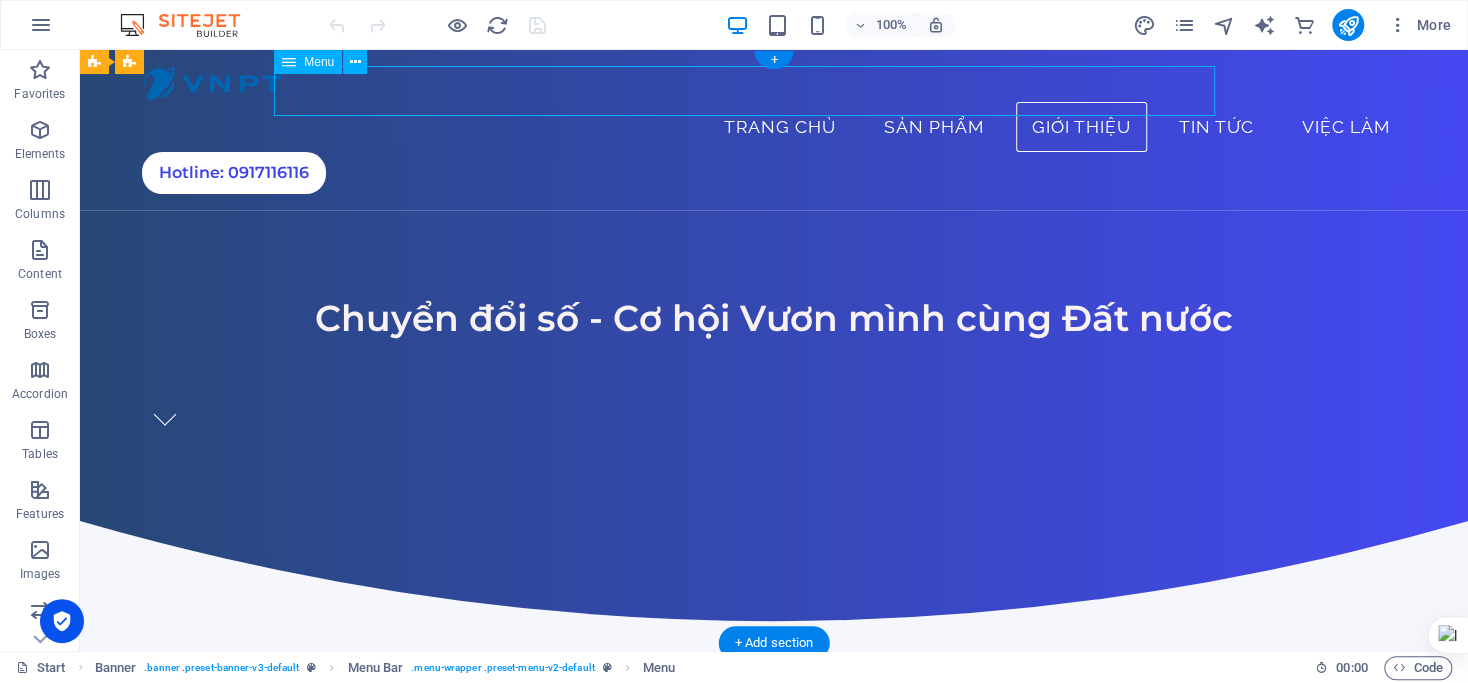 click on "Trang chủ Sản phẩm Giới thiệu Tin tức Việc làm" at bounding box center (774, 127) 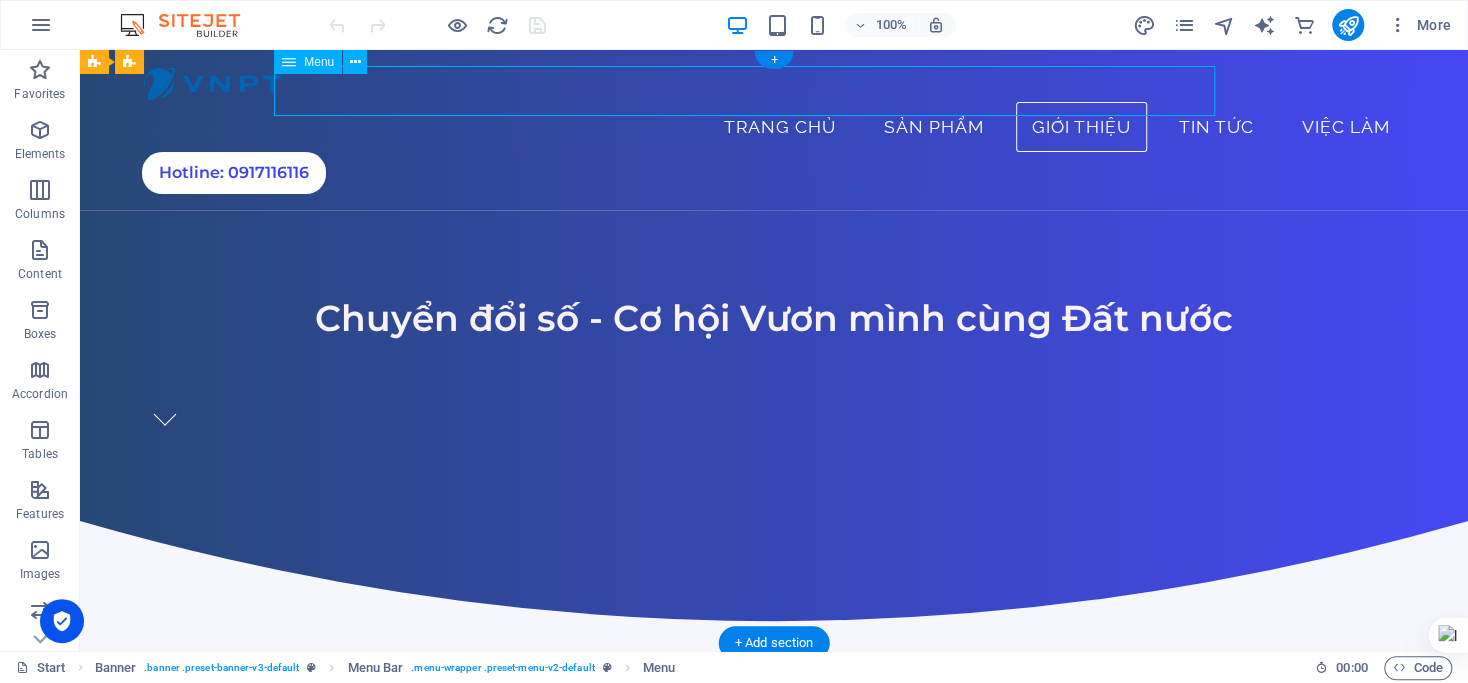 select 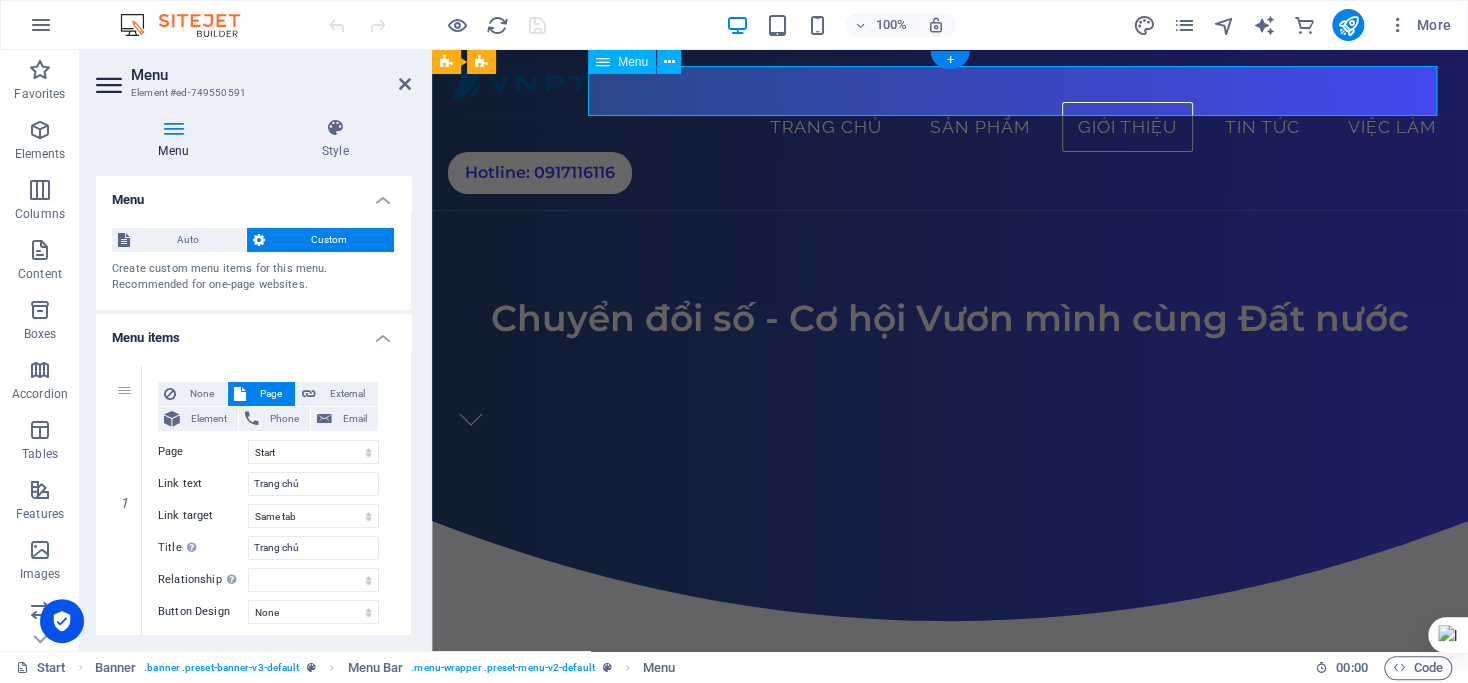 click on "Trang chủ Sản phẩm Giới thiệu Tin tức Việc làm" at bounding box center [950, 127] 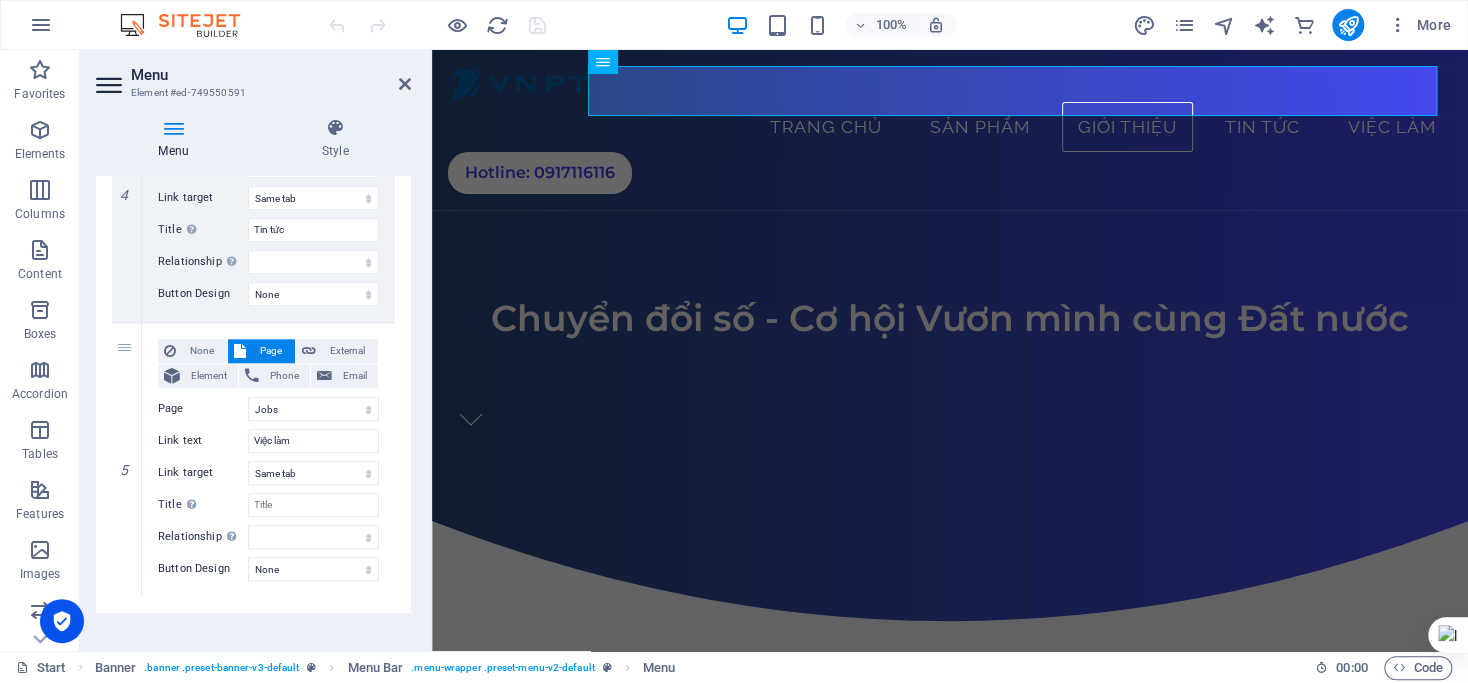 scroll, scrollTop: 1159, scrollLeft: 0, axis: vertical 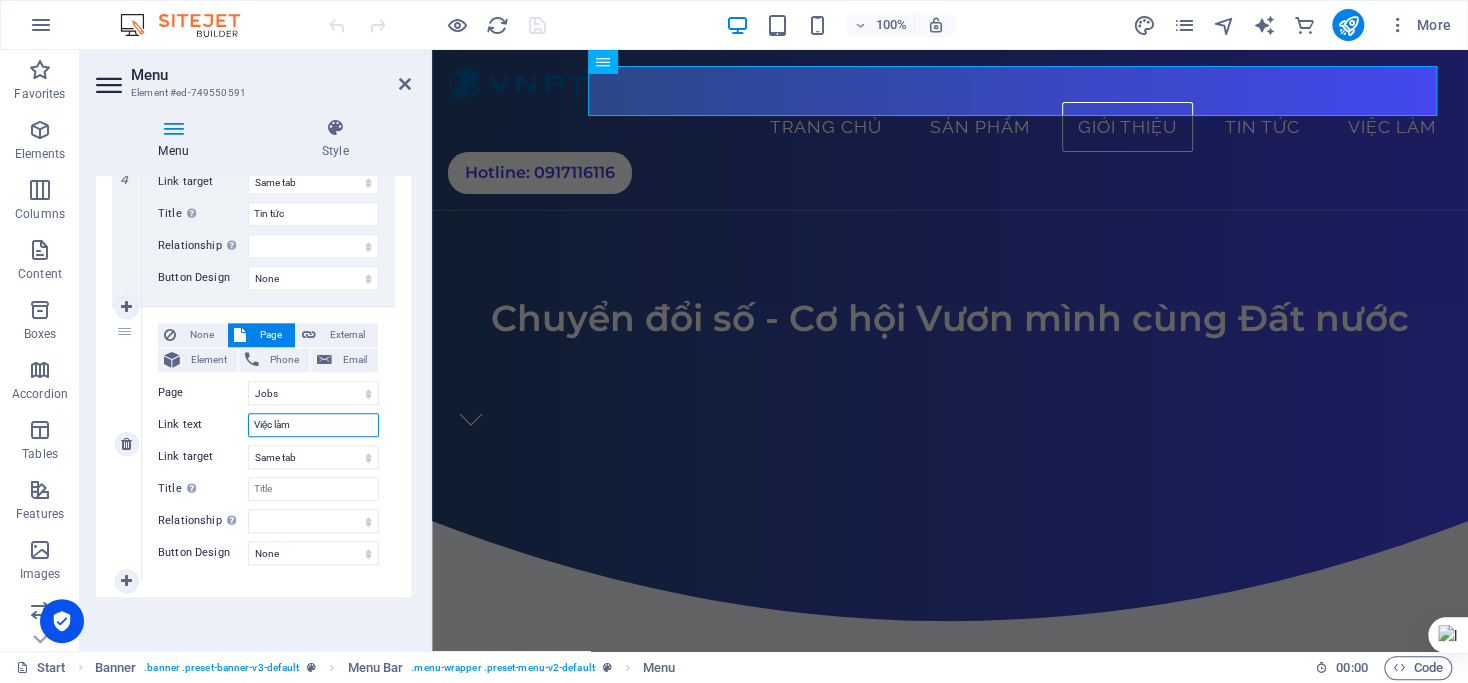 drag, startPoint x: 308, startPoint y: 422, endPoint x: 233, endPoint y: 422, distance: 75 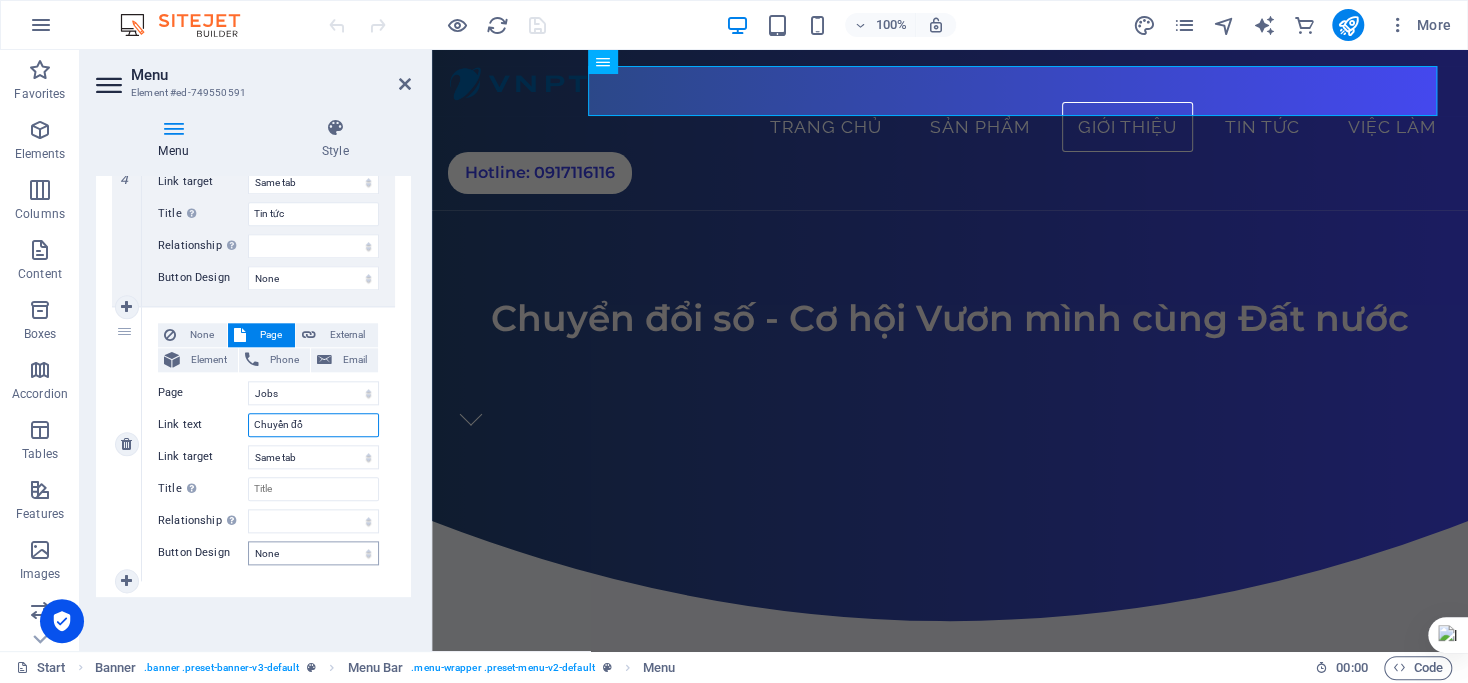 type on "Chuyển đổu" 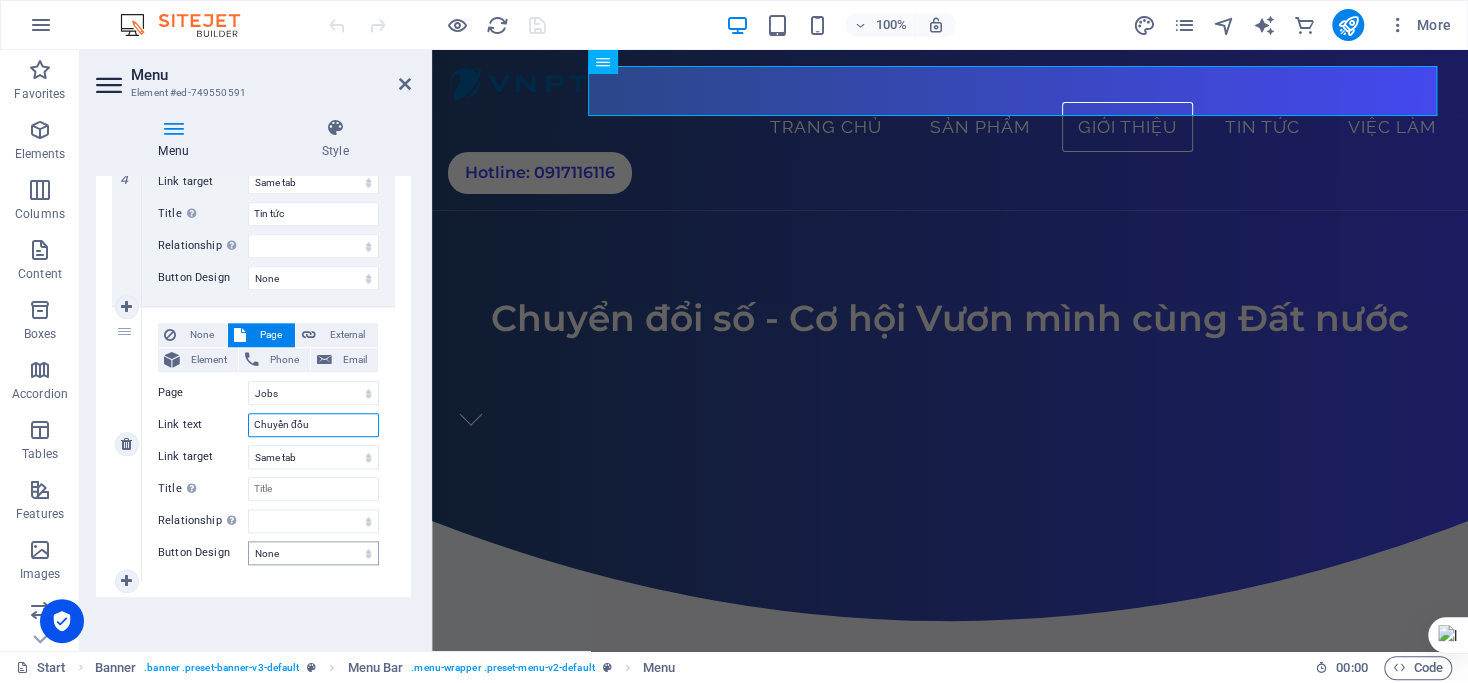 select 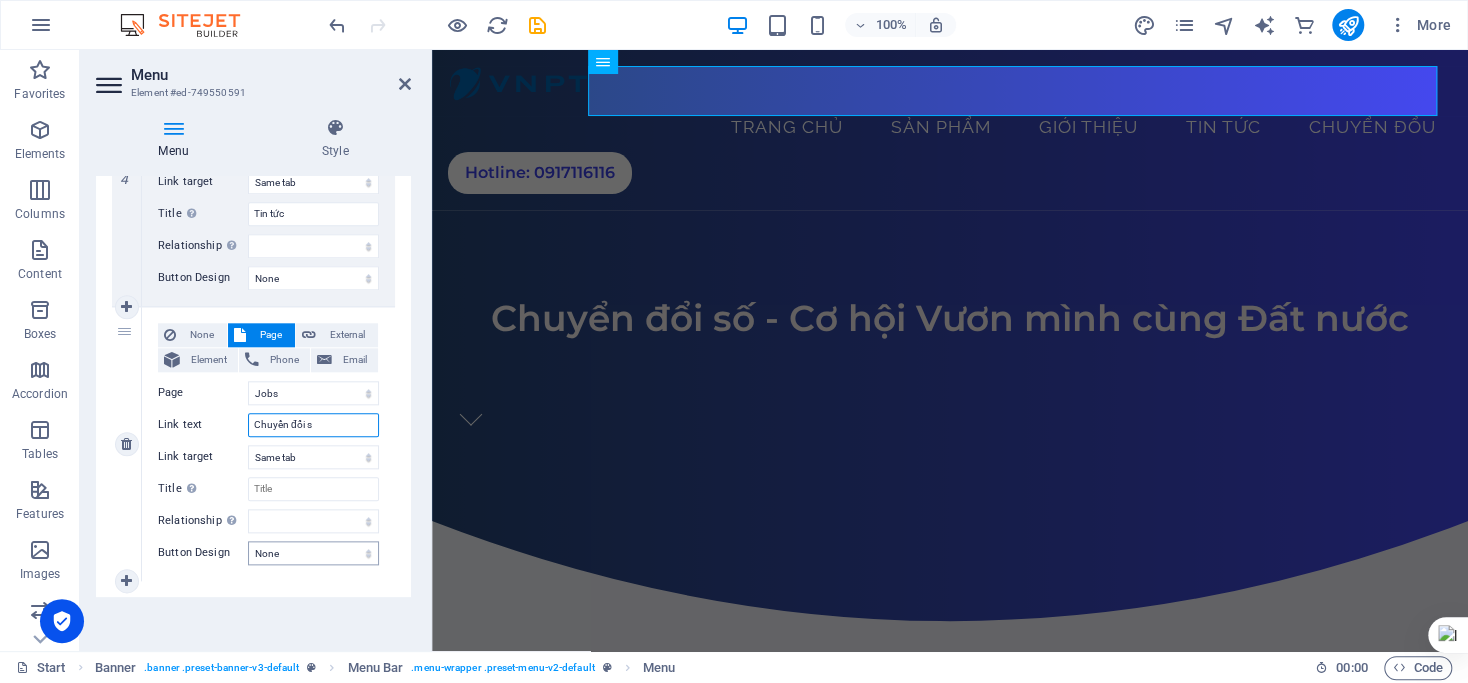 type on "Chuyển đổi số" 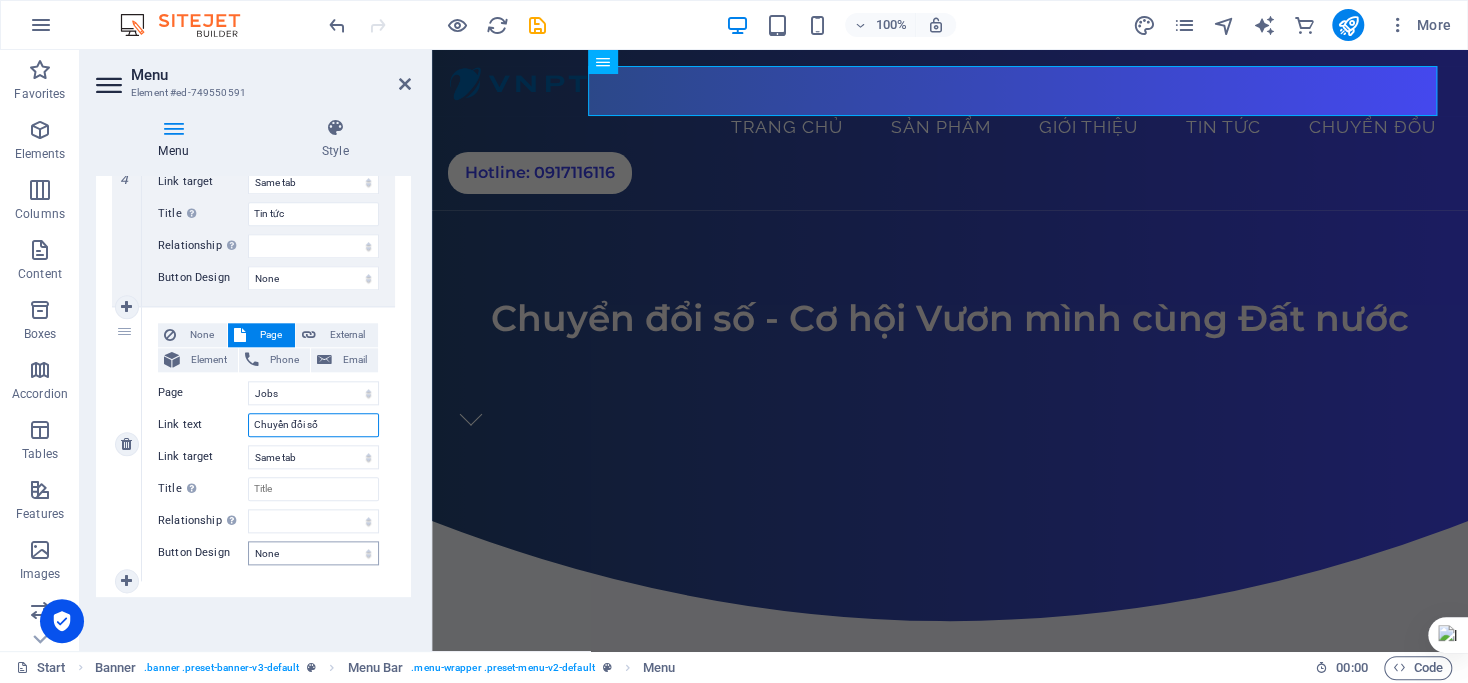 select 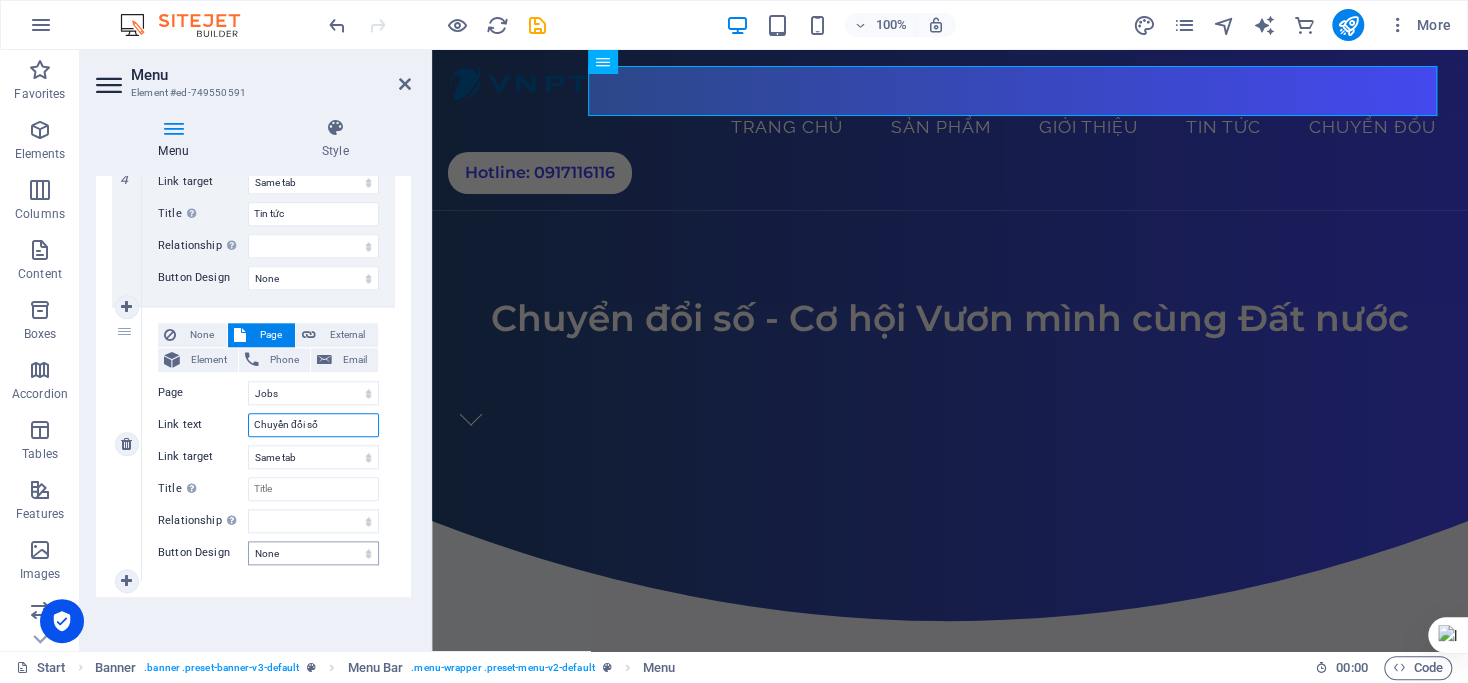 select 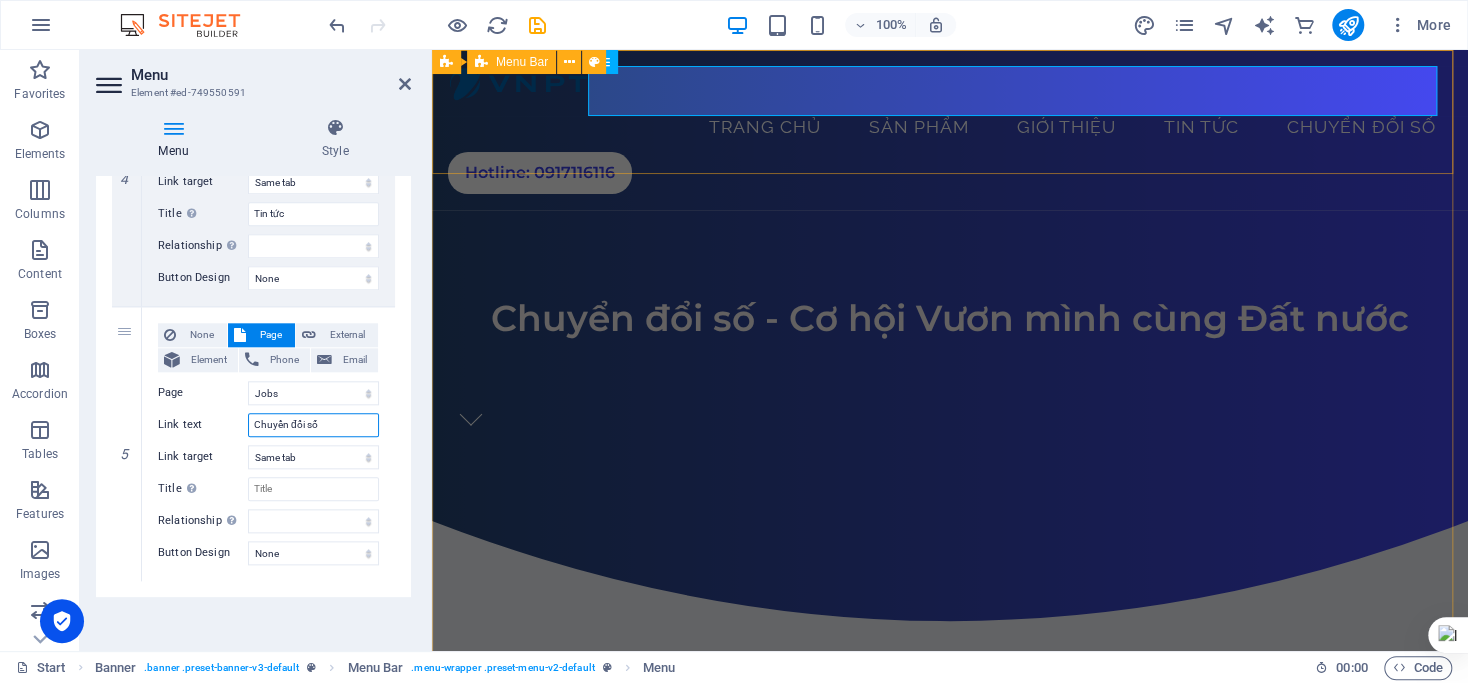 type on "Chuyển đổi số" 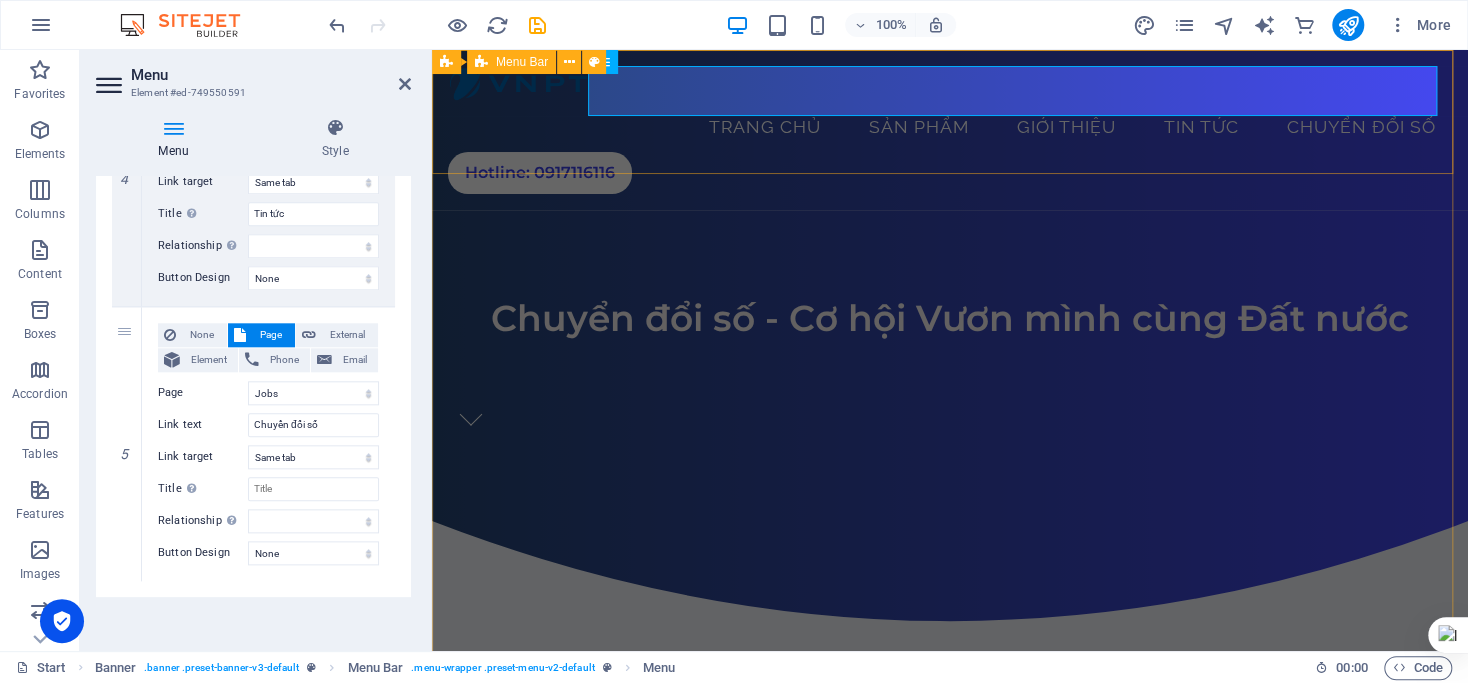 click on "Trang chủ Sản phẩm Giới thiệu Tin tức Chuyển đổi số Hotline: 0917116116" at bounding box center [950, 130] 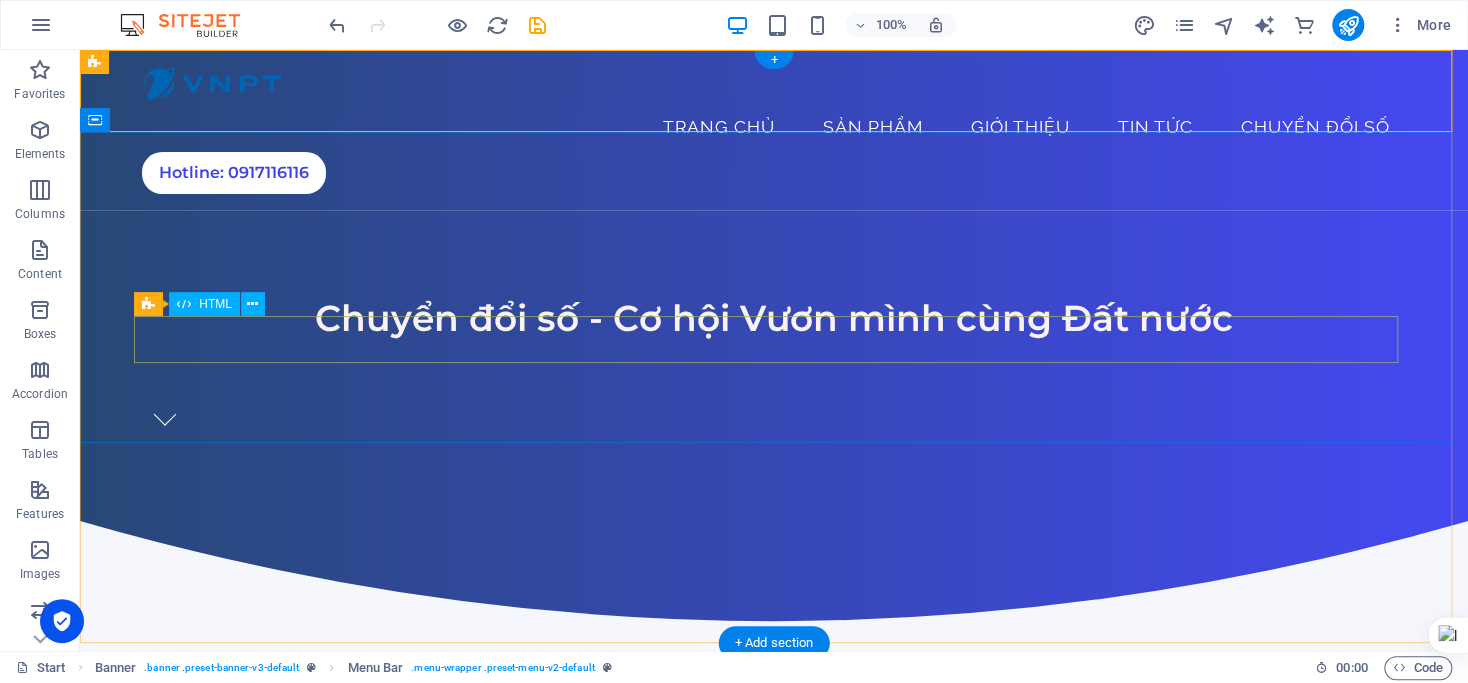 click at bounding box center [165, 418] 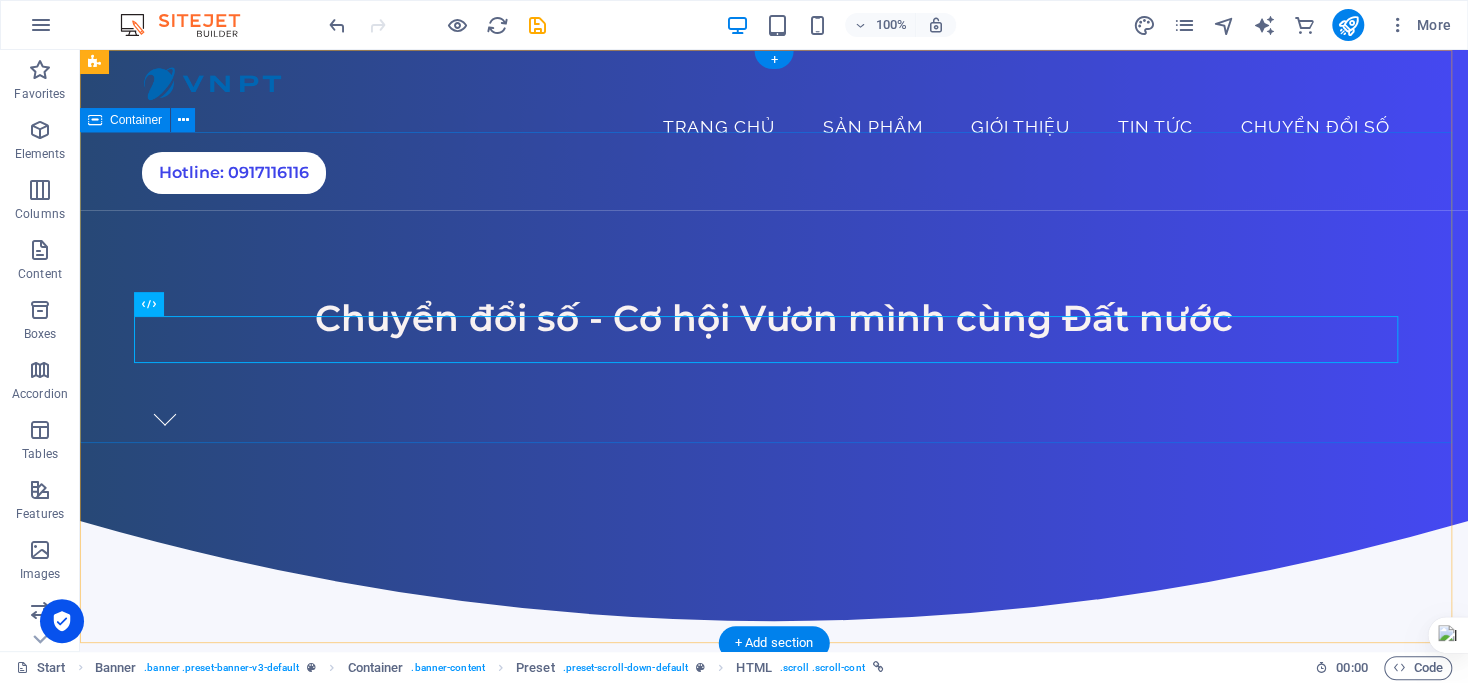 click on "Chuyển đổi số - Cơ hội Vươn [PERSON_NAME] Đất nước" at bounding box center [774, 366] 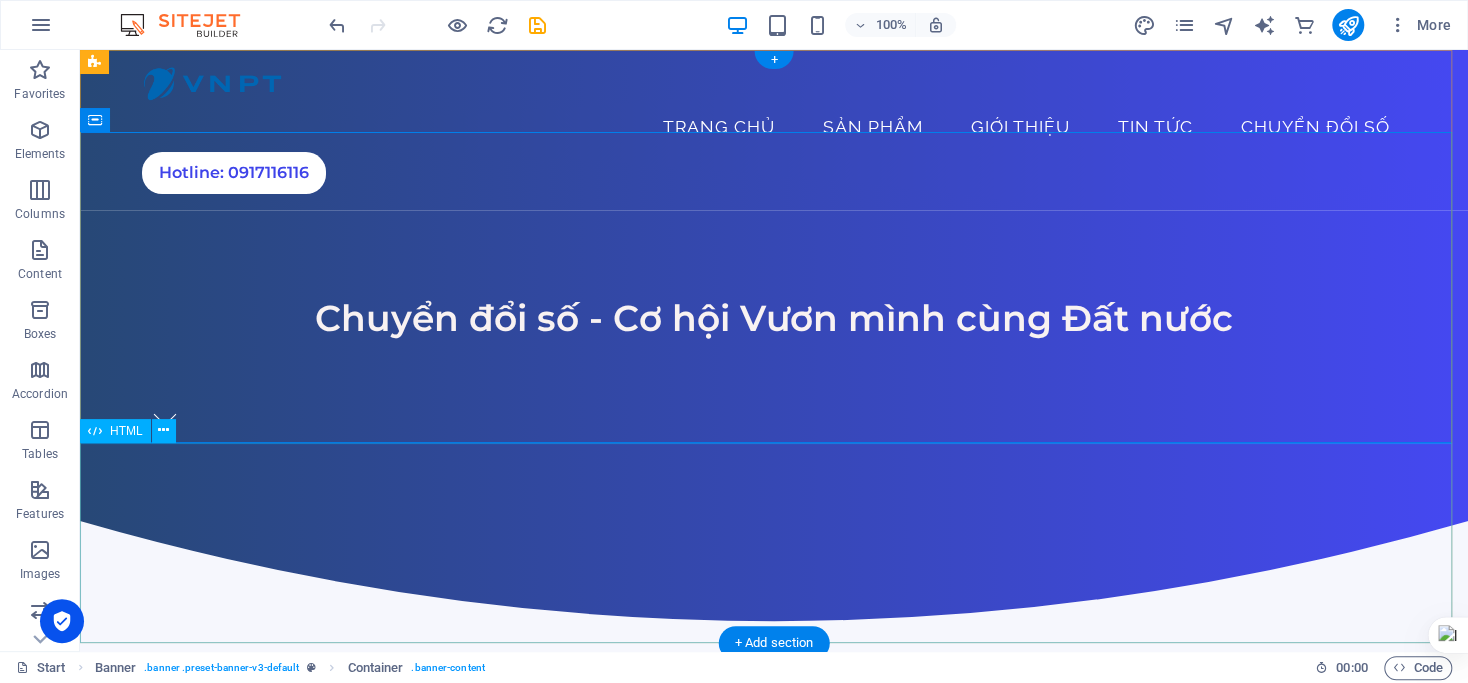 click at bounding box center (774, 621) 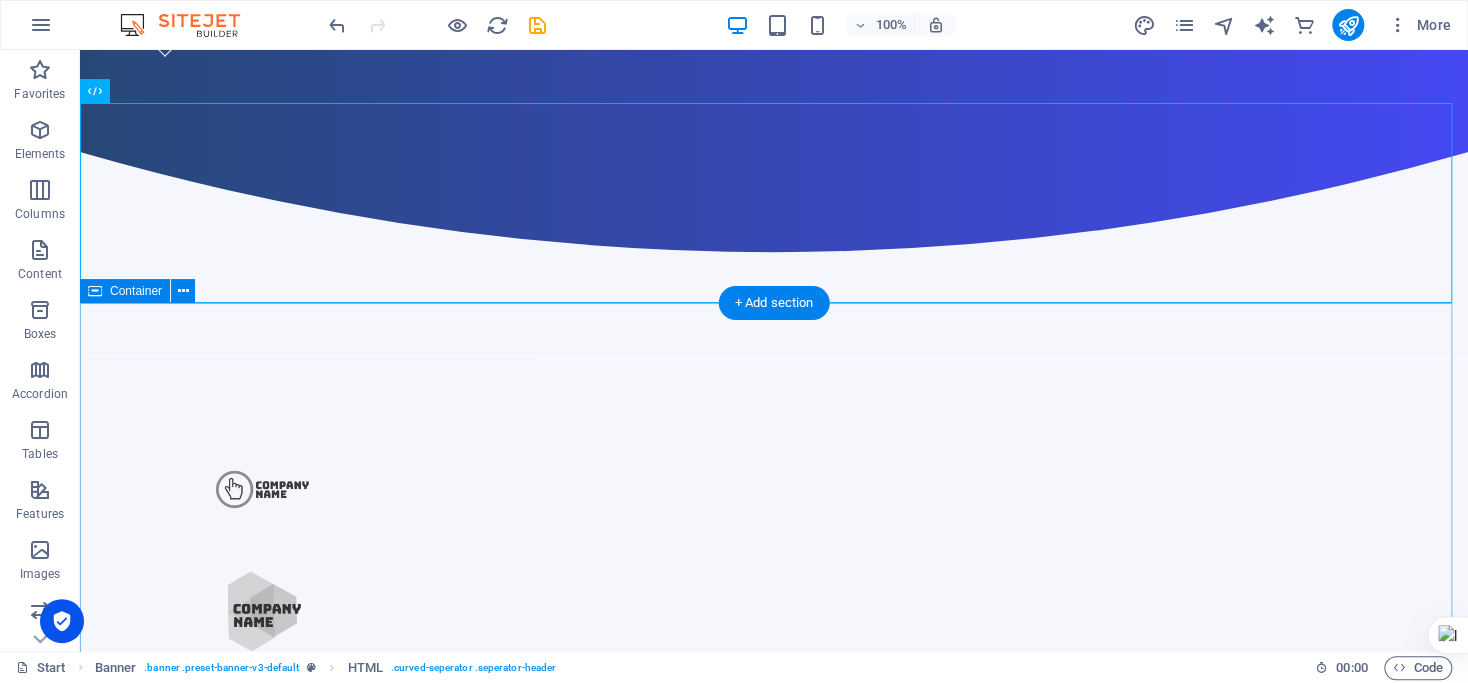 scroll, scrollTop: 400, scrollLeft: 0, axis: vertical 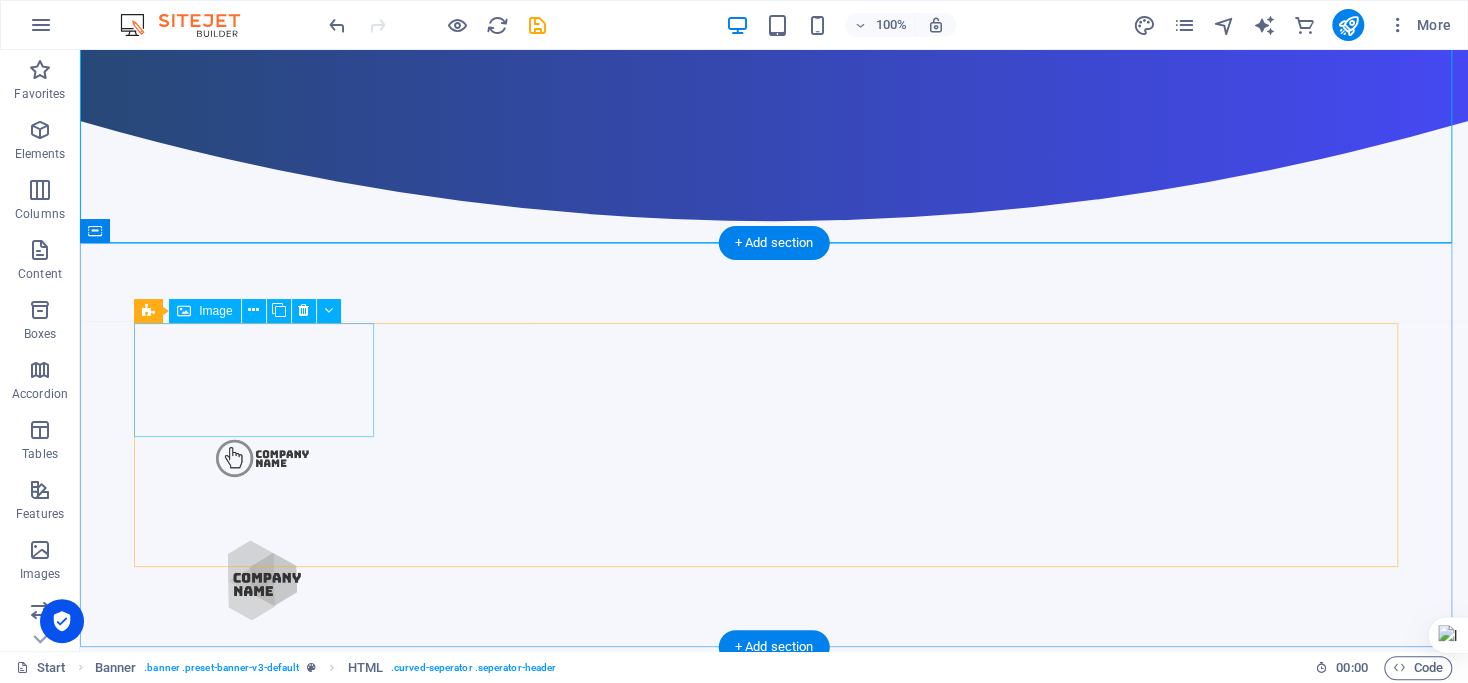 click at bounding box center (262, 458) 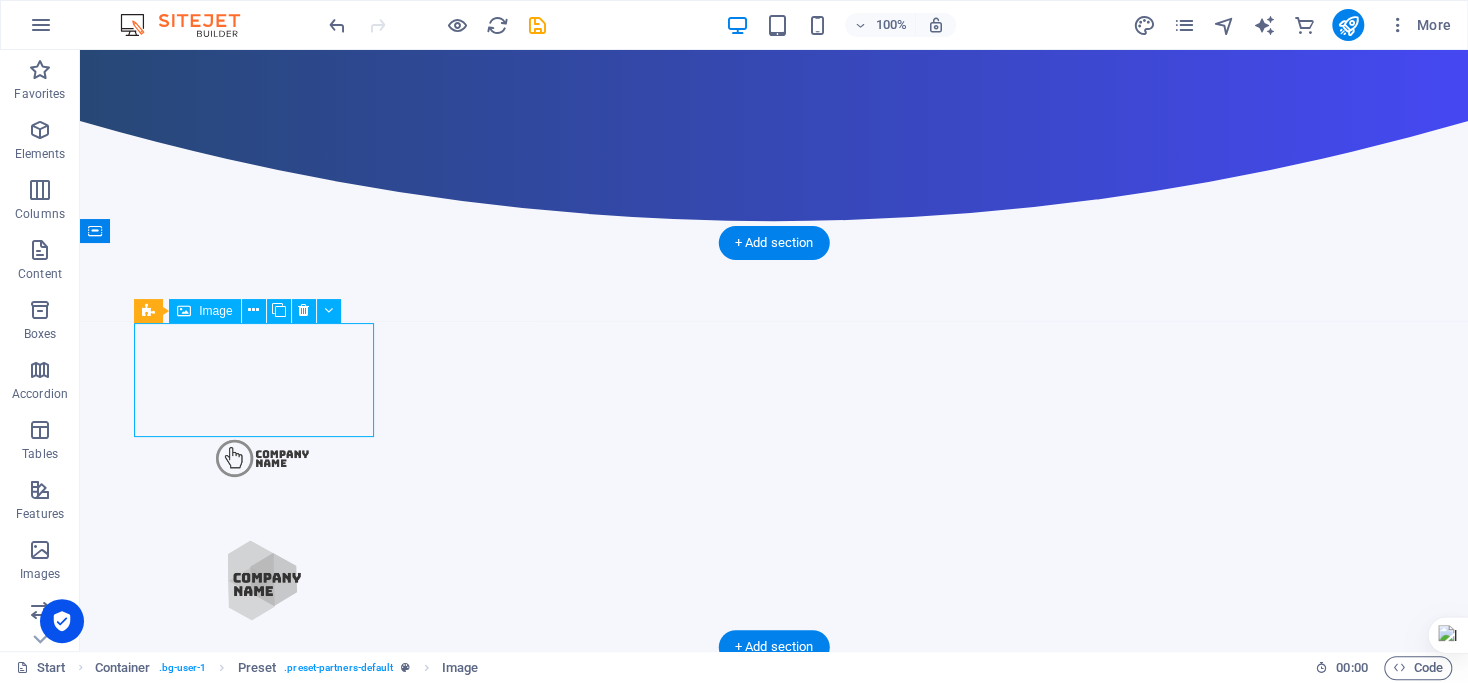 click at bounding box center (262, 458) 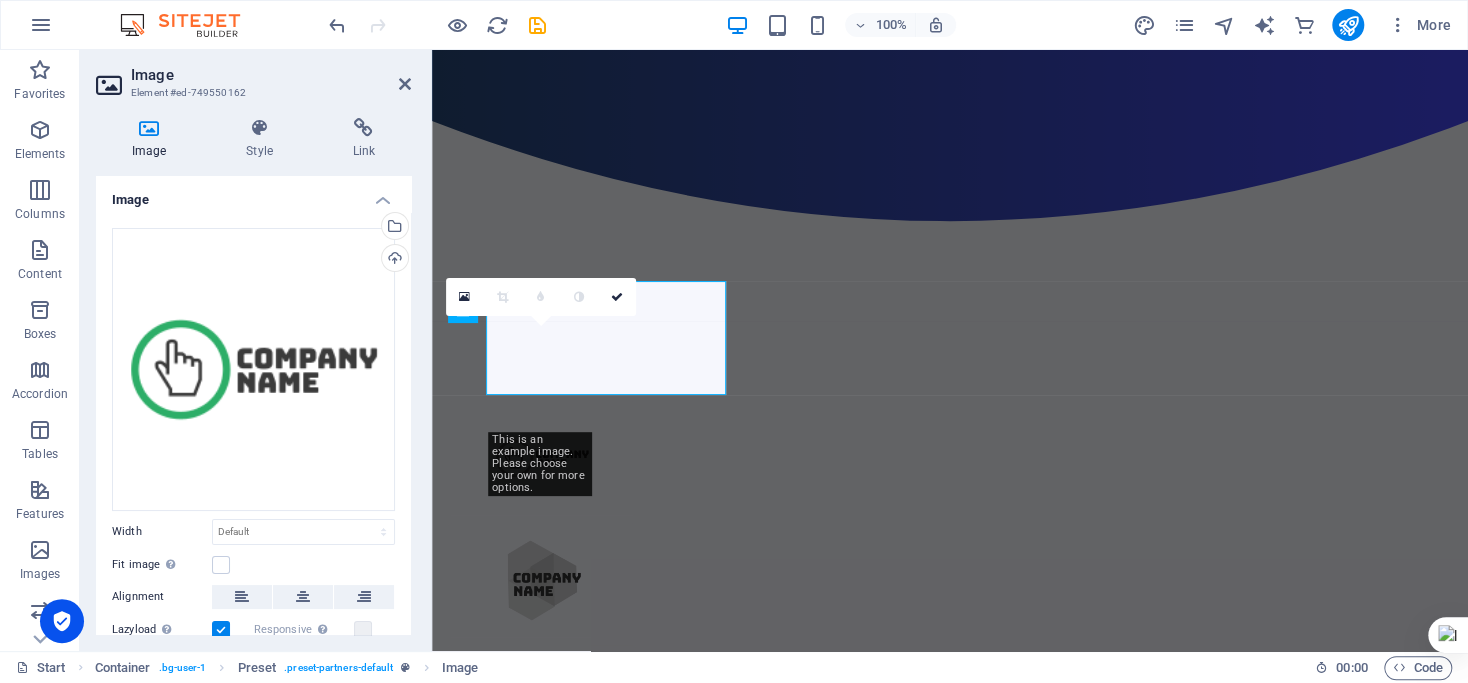 scroll, scrollTop: 441, scrollLeft: 0, axis: vertical 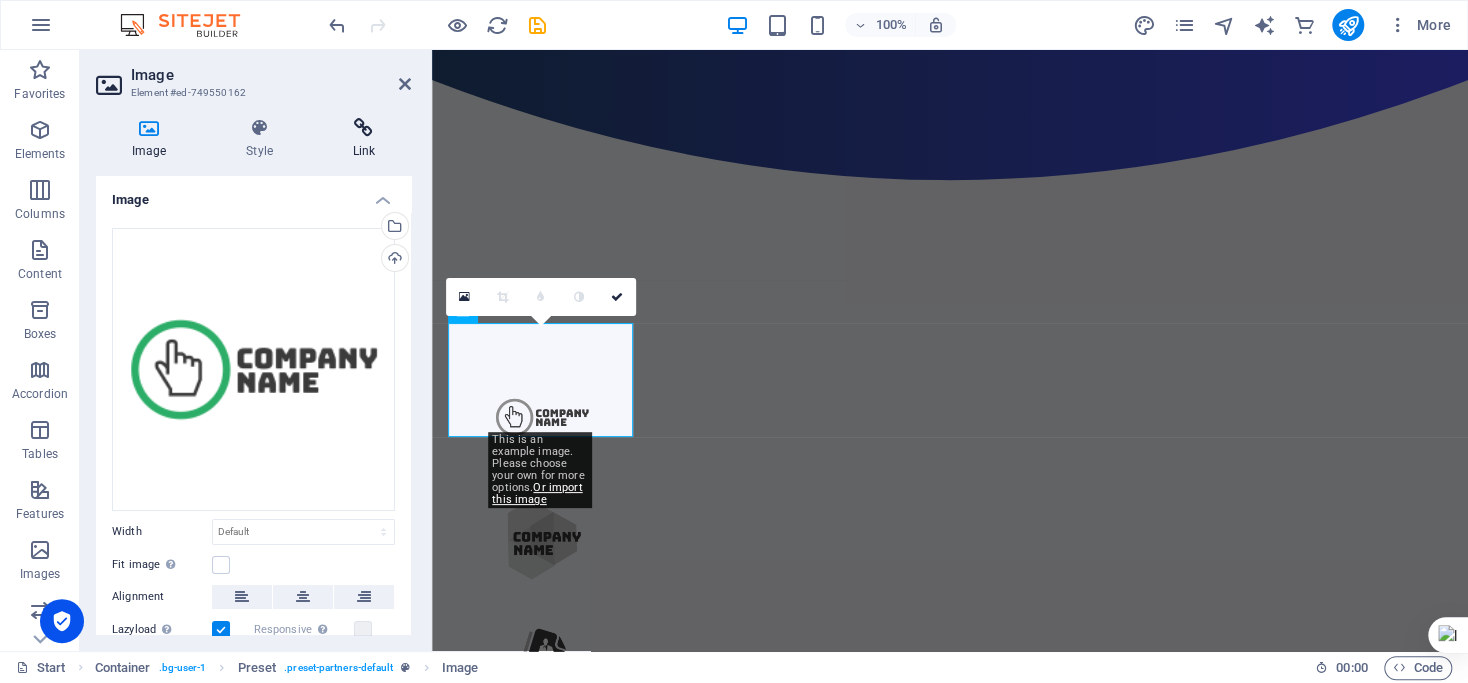 click at bounding box center [364, 128] 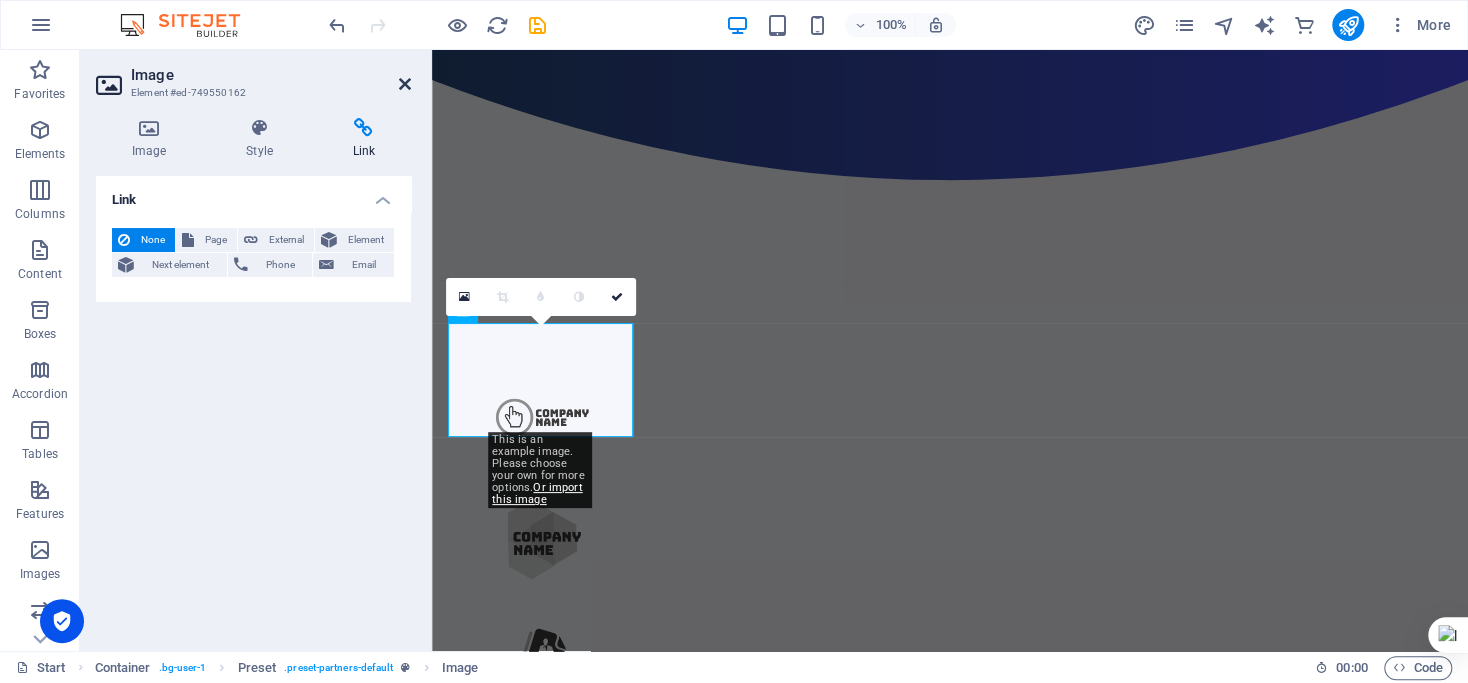 click at bounding box center (405, 84) 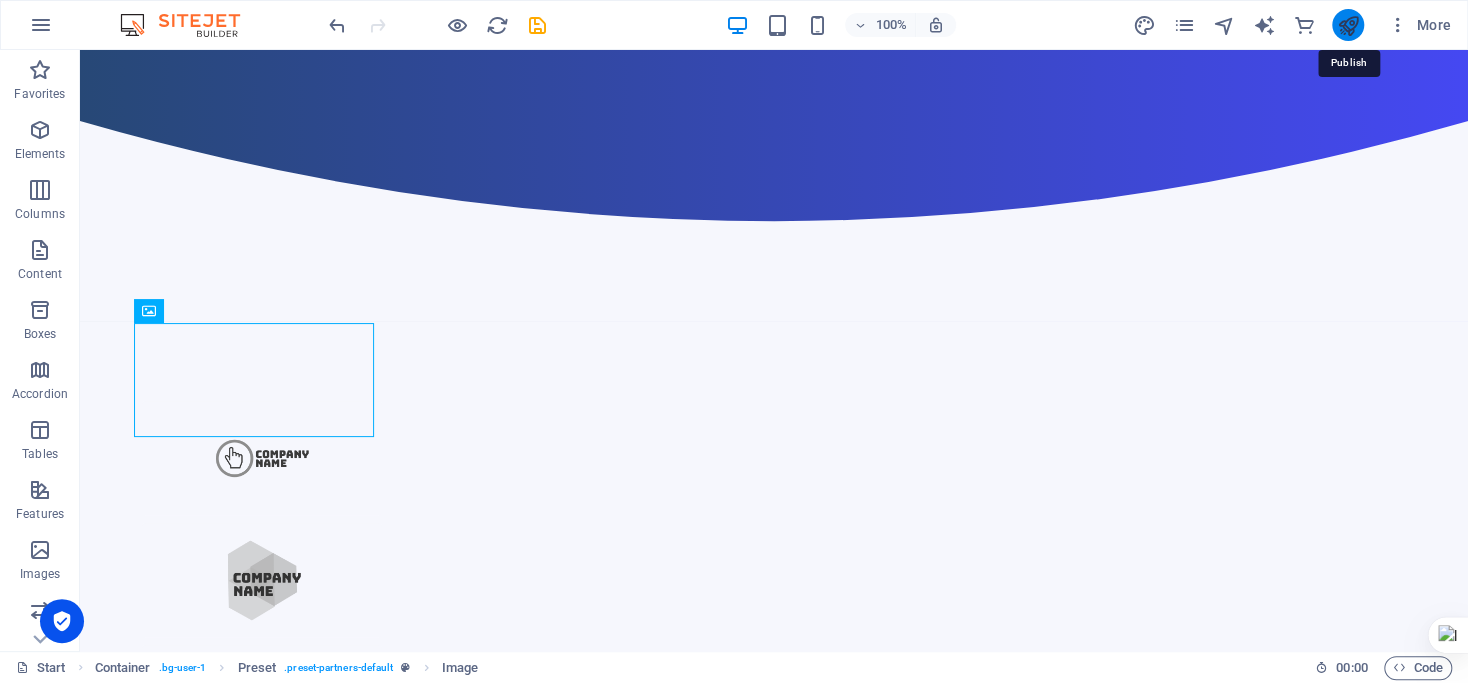 click at bounding box center (1347, 25) 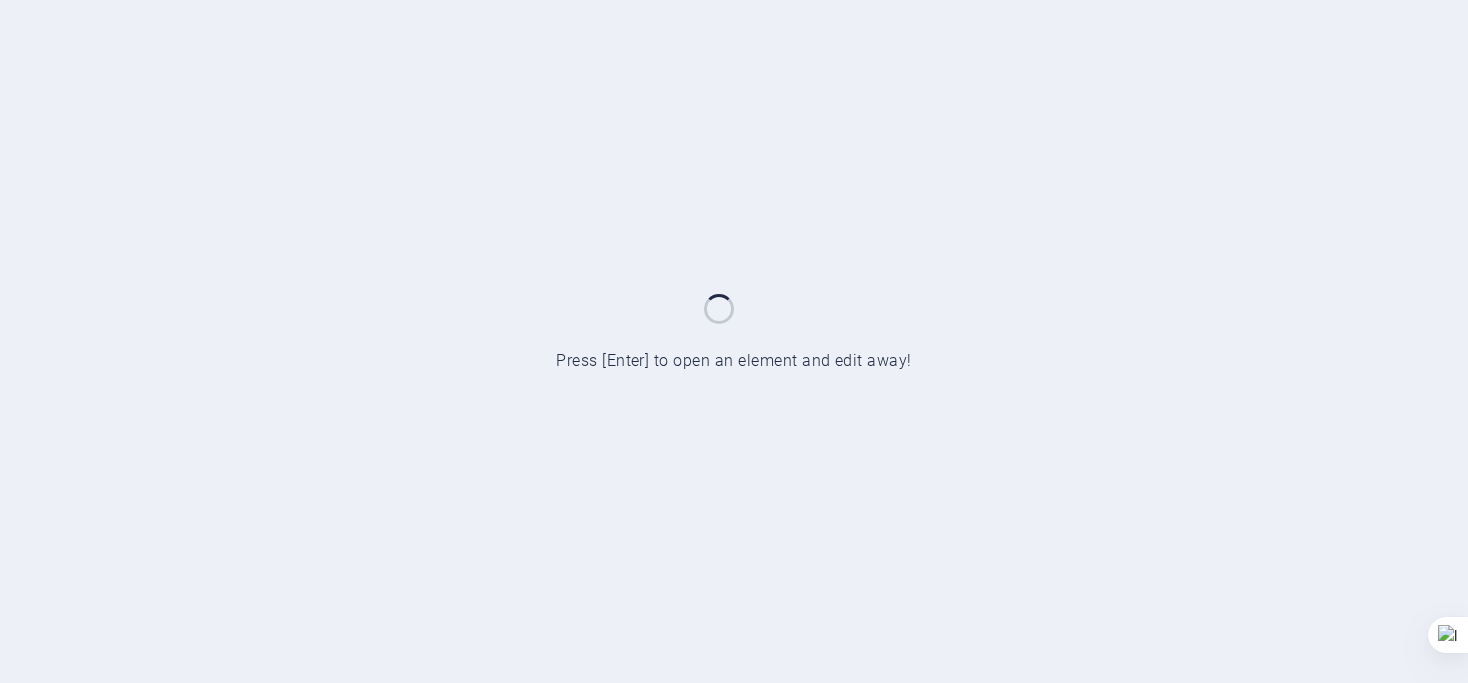 scroll, scrollTop: 0, scrollLeft: 0, axis: both 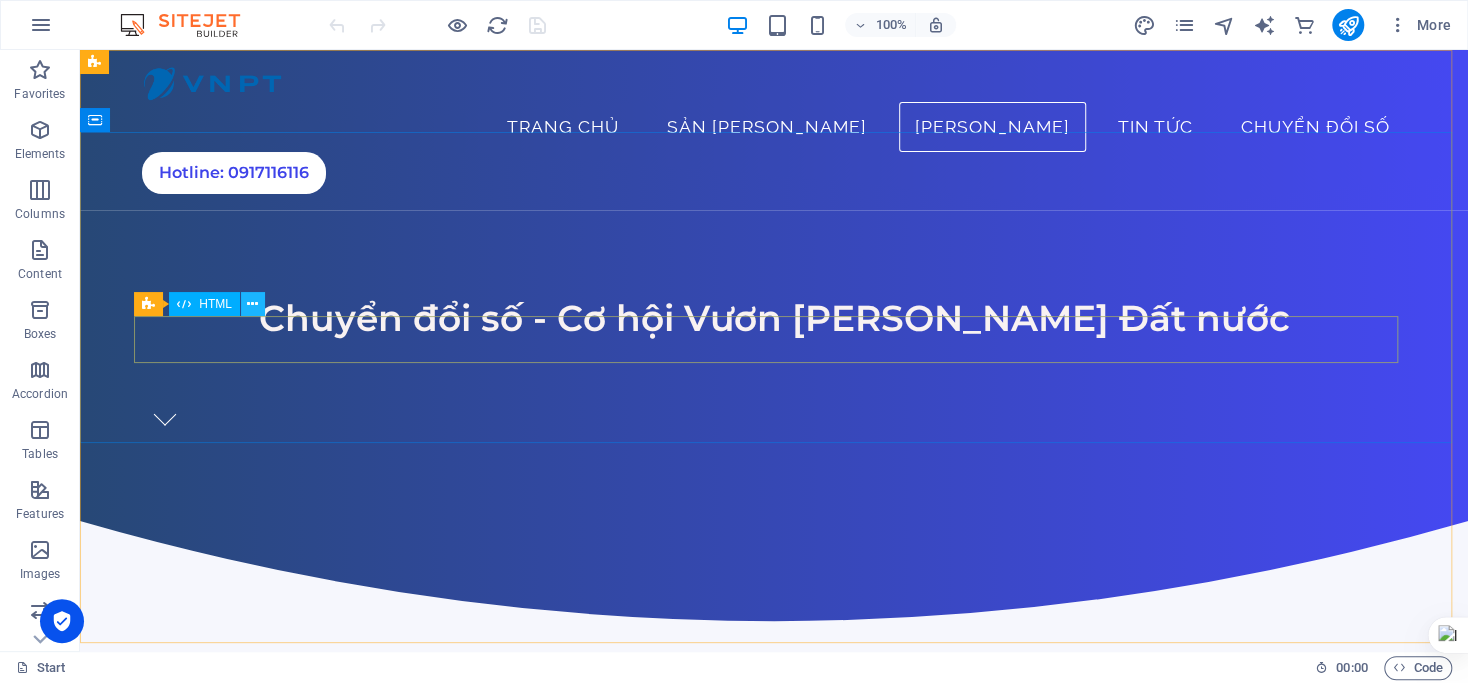click at bounding box center (252, 304) 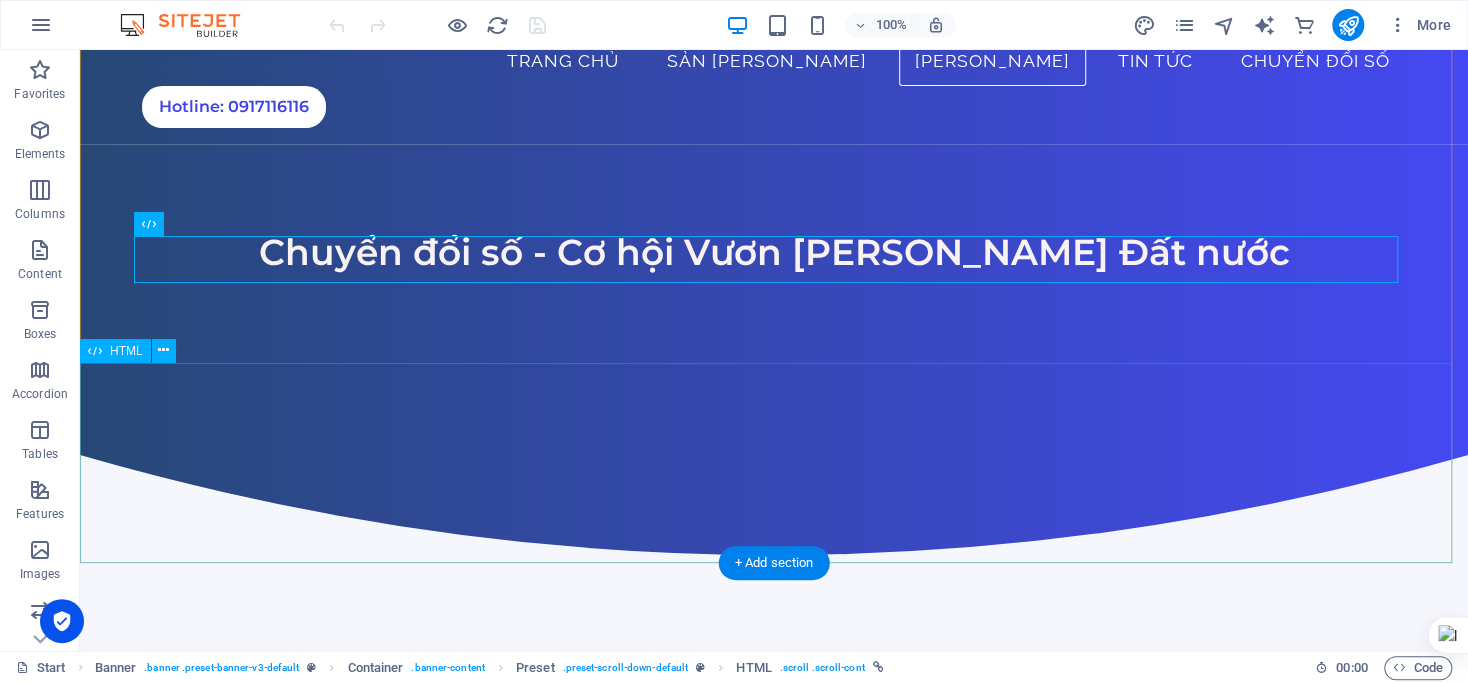 scroll, scrollTop: 99, scrollLeft: 0, axis: vertical 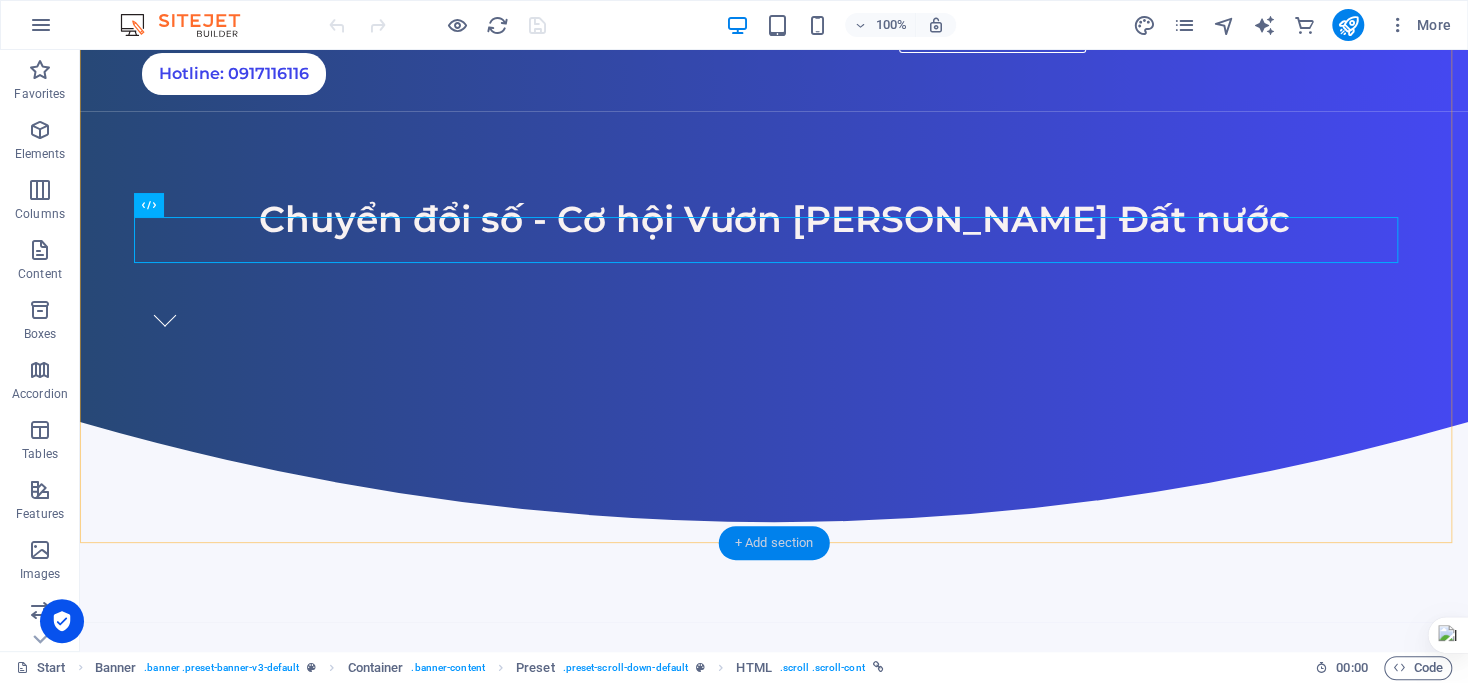 click on "+ Add section" at bounding box center [774, 543] 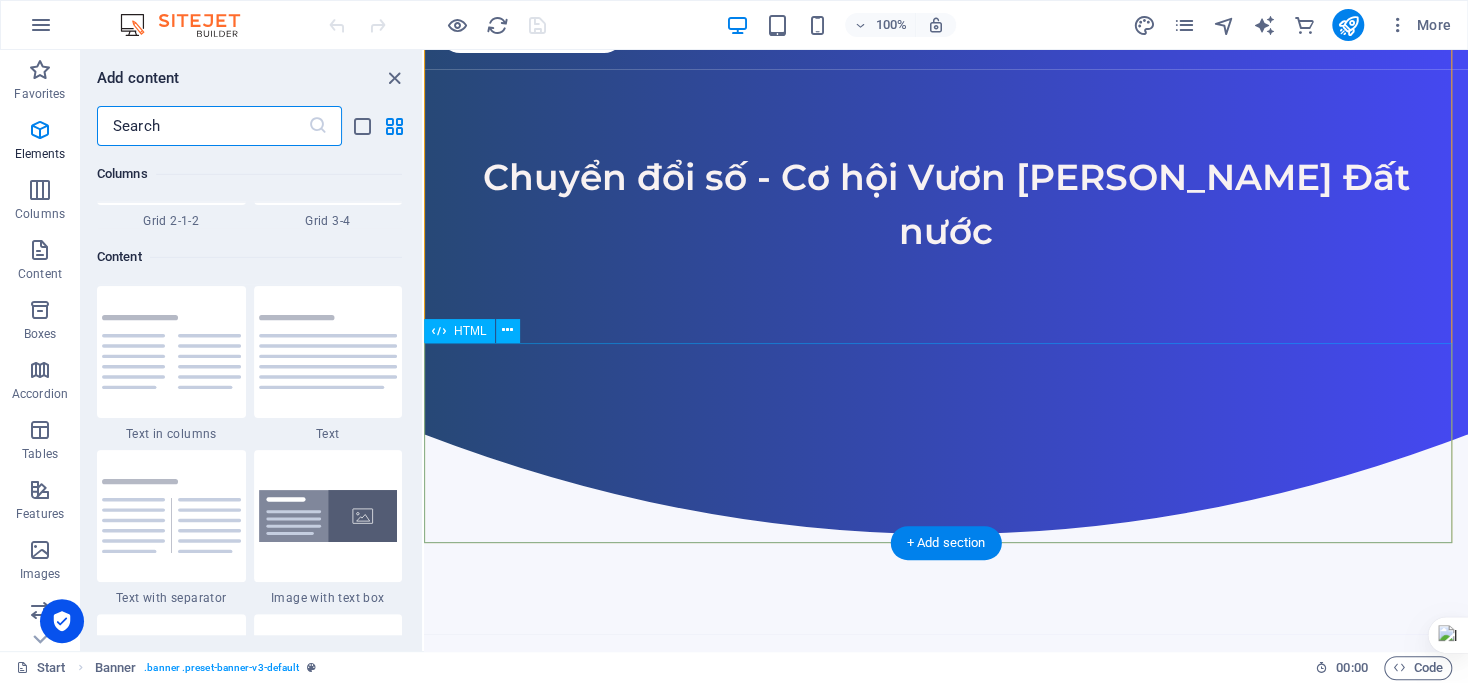 scroll, scrollTop: 3499, scrollLeft: 0, axis: vertical 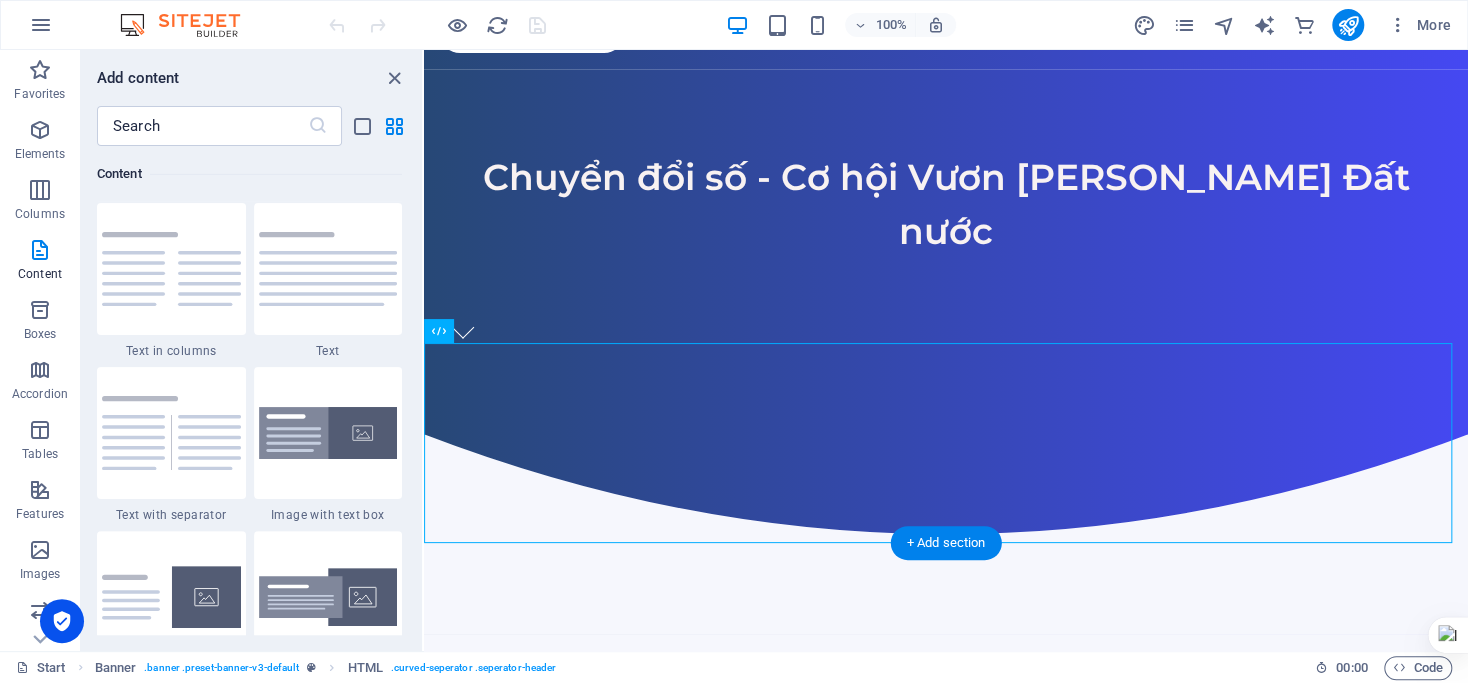 drag, startPoint x: 891, startPoint y: 379, endPoint x: 487, endPoint y: 387, distance: 404.0792 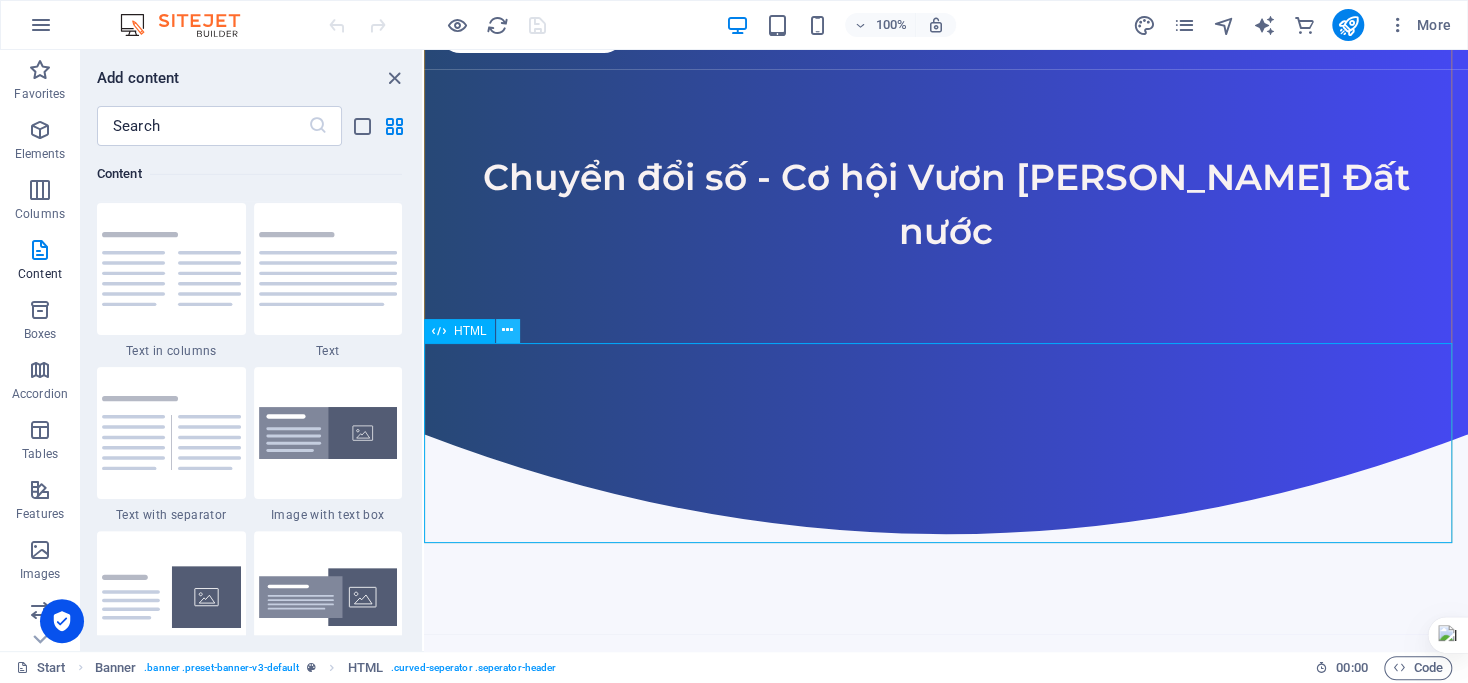 click at bounding box center [508, 331] 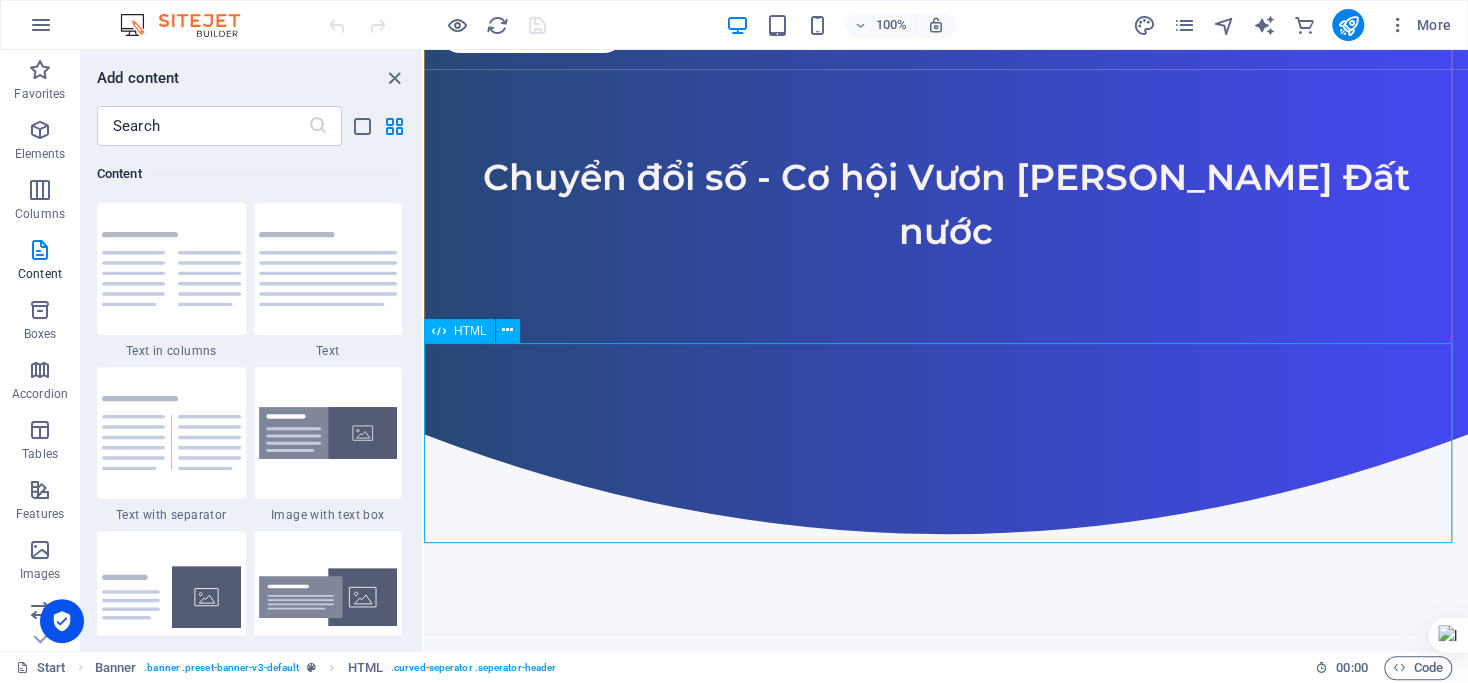 click on "HTML" at bounding box center [459, 331] 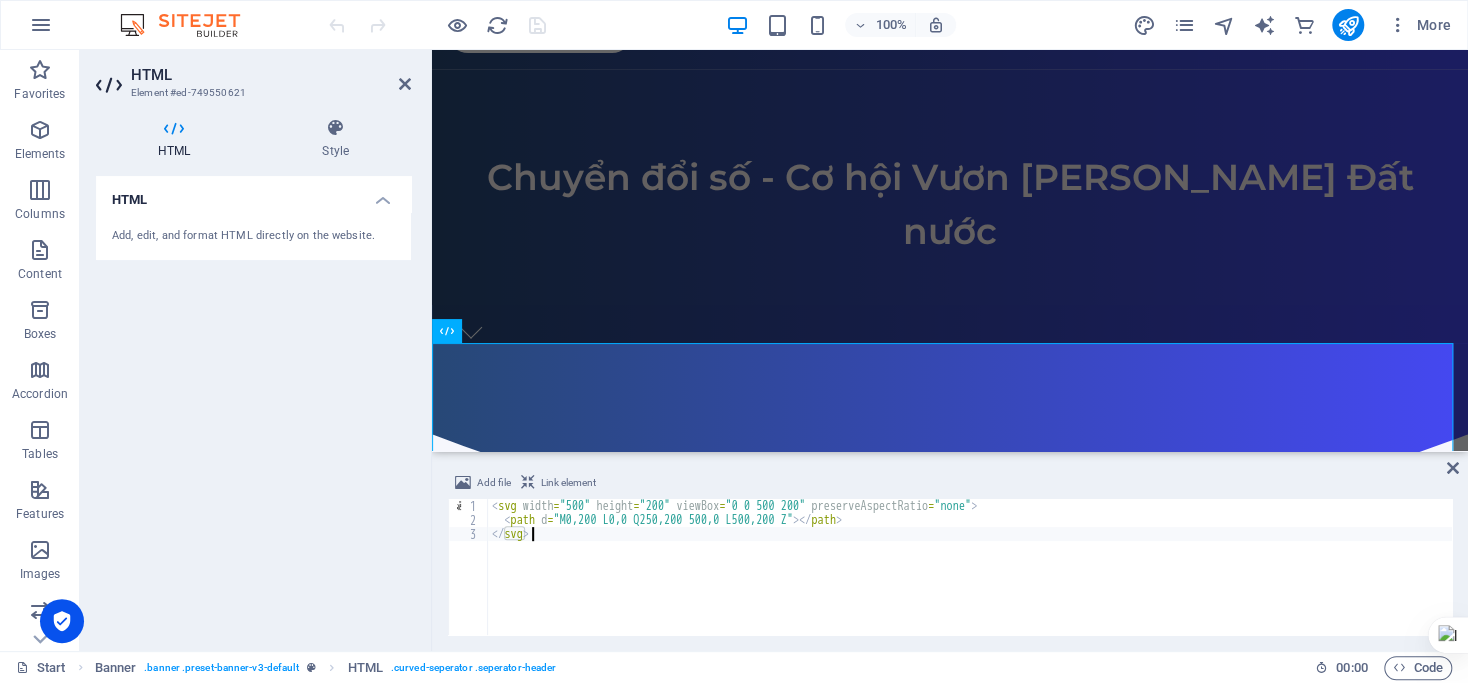 click on "< svg   width = "500"   height = "200"   viewBox = "0 0 500 200"   preserveAspectRatio = "none" >    < path   d = "M0,200 L0,0 Q250,200 500,0 L500,200 Z" > </ path > </ svg >" at bounding box center (970, 581) 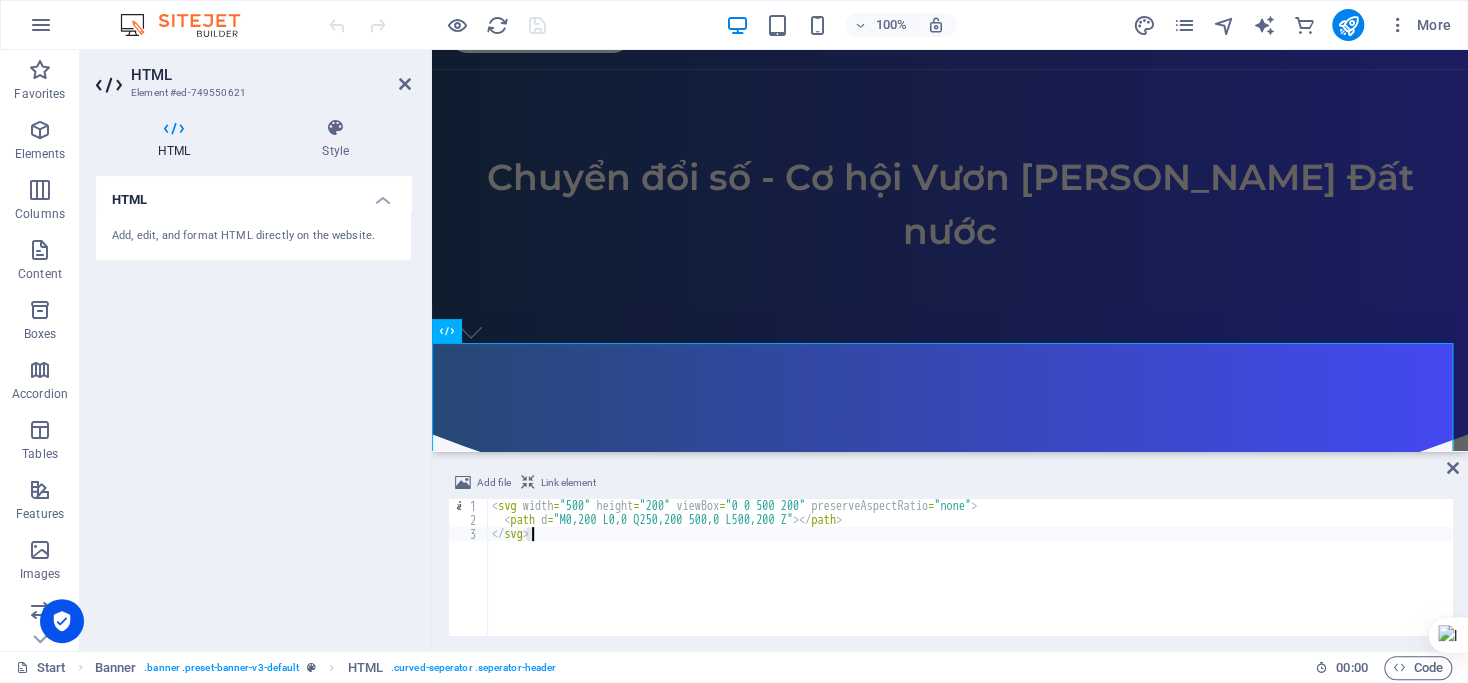click on "< svg   width = "500"   height = "200"   viewBox = "0 0 500 200"   preserveAspectRatio = "none" >    < path   d = "M0,200 L0,0 Q250,200 500,0 L500,200 Z" > </ path > </ svg >" at bounding box center (970, 581) 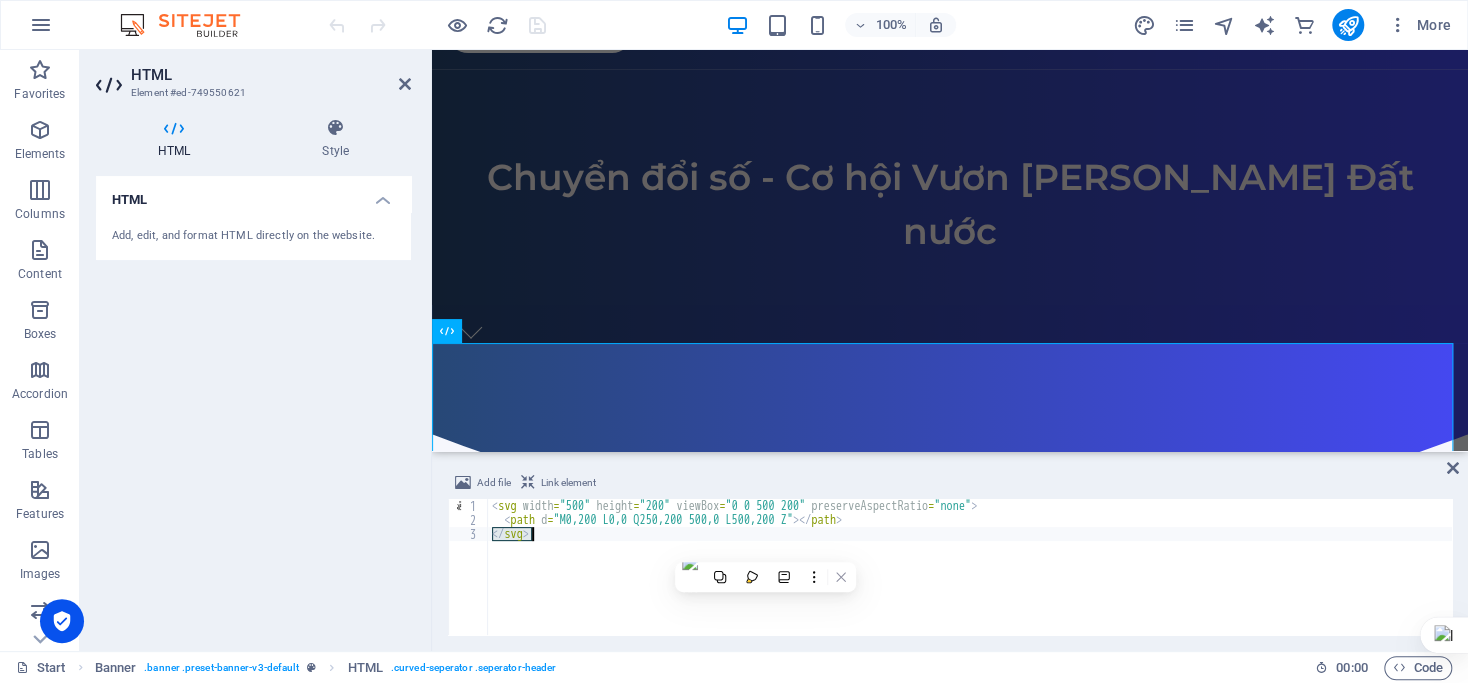 click on "< svg   width = "500"   height = "200"   viewBox = "0 0 500 200"   preserveAspectRatio = "none" >    < path   d = "M0,200 L0,0 Q250,200 500,0 L500,200 Z" > </ path > </ svg >" at bounding box center [970, 581] 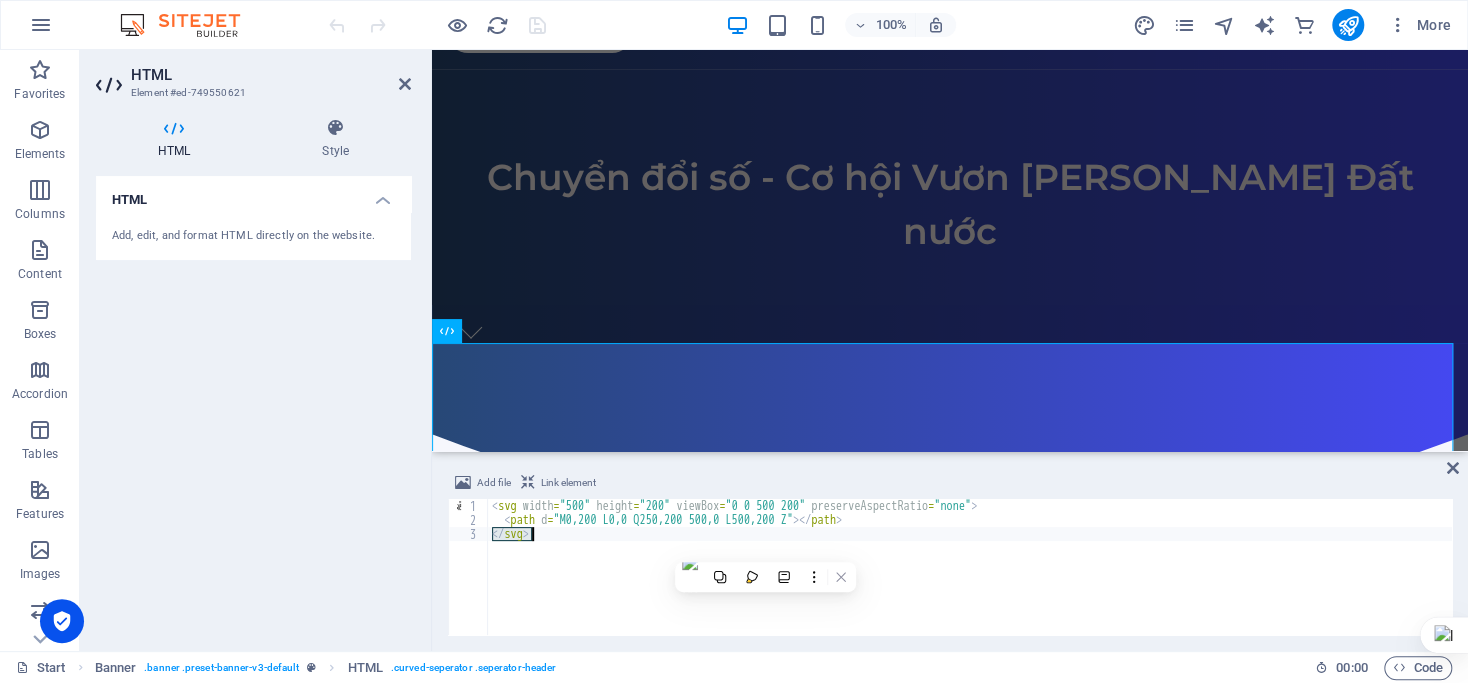 click on "< svg   width = "500"   height = "200"   viewBox = "0 0 500 200"   preserveAspectRatio = "none" >    < path   d = "M0,200 L0,0 Q250,200 500,0 L500,200 Z" > </ path > </ svg >" at bounding box center (970, 567) 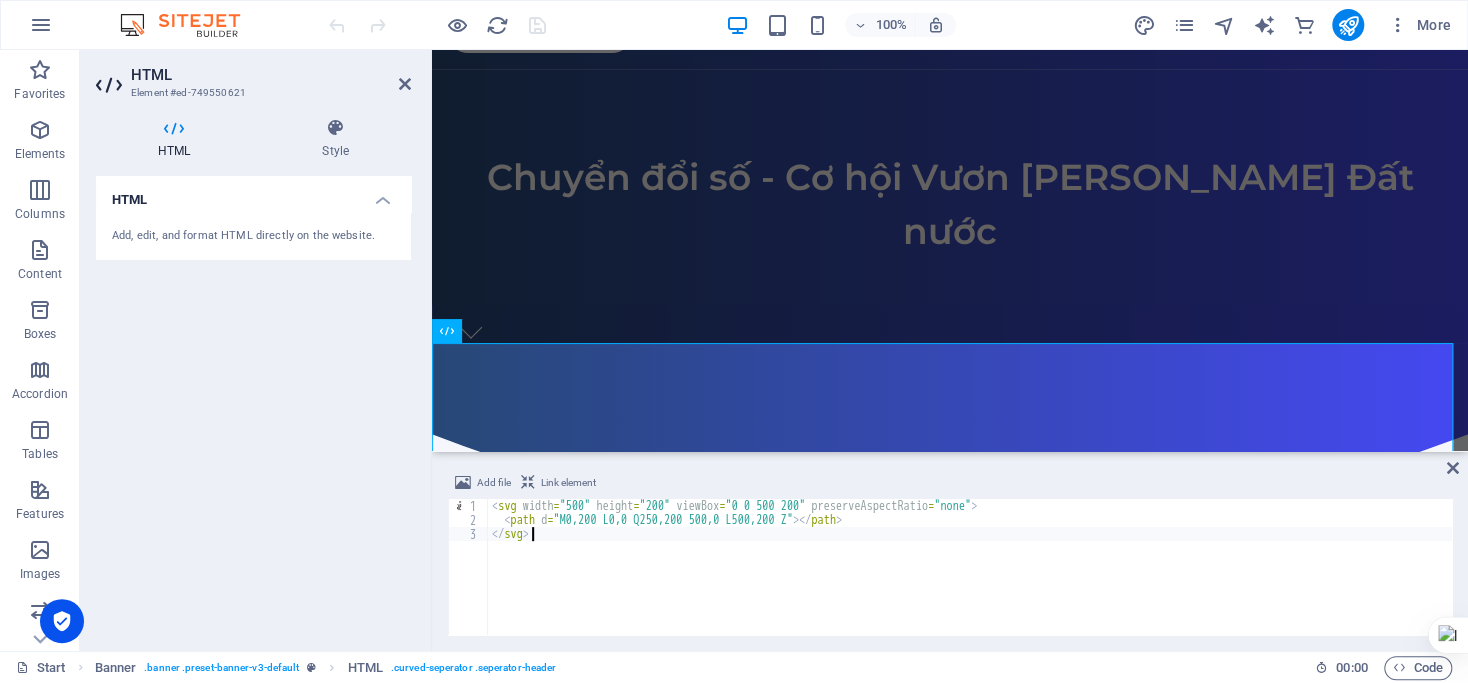 click on "Add, edit, and format HTML directly on the website." at bounding box center (253, 236) 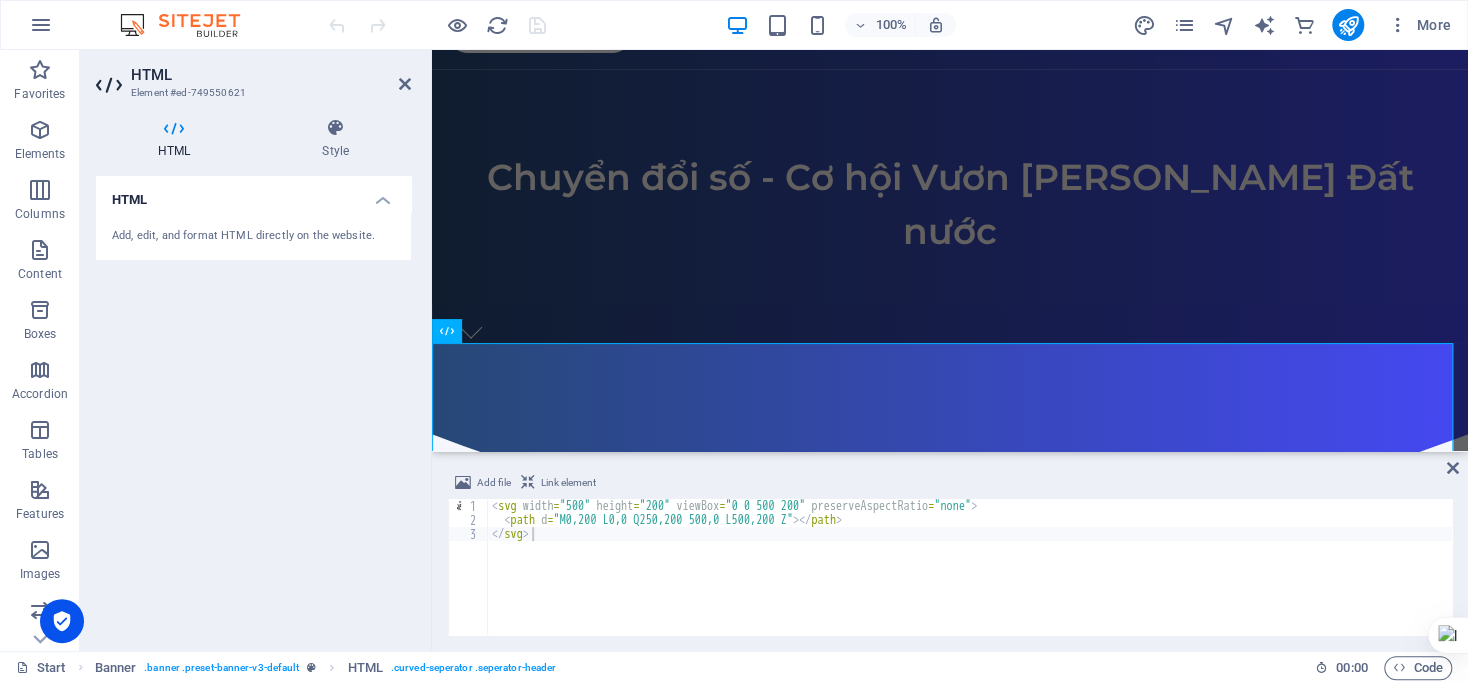 click on "Add, edit, and format HTML directly on the website." at bounding box center [253, 236] 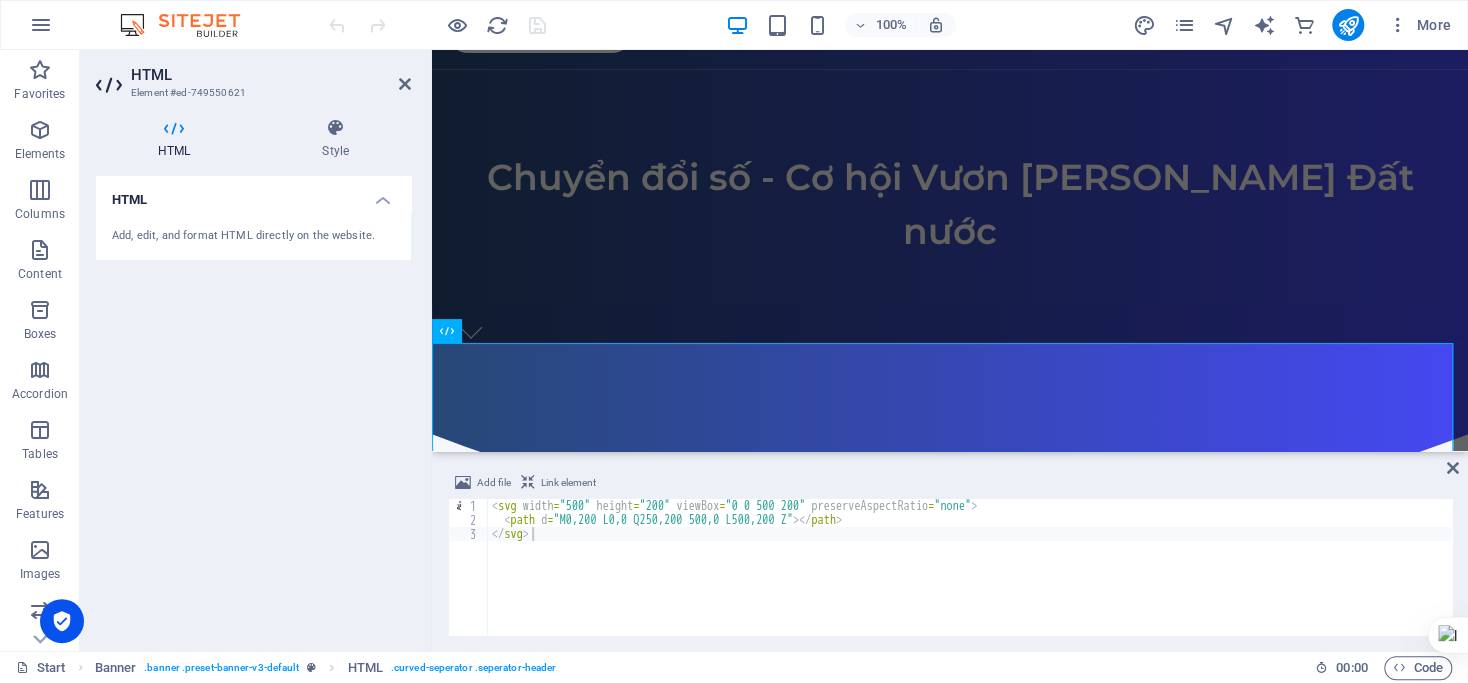 click on "Add, edit, and format HTML directly on the website." at bounding box center [253, 236] 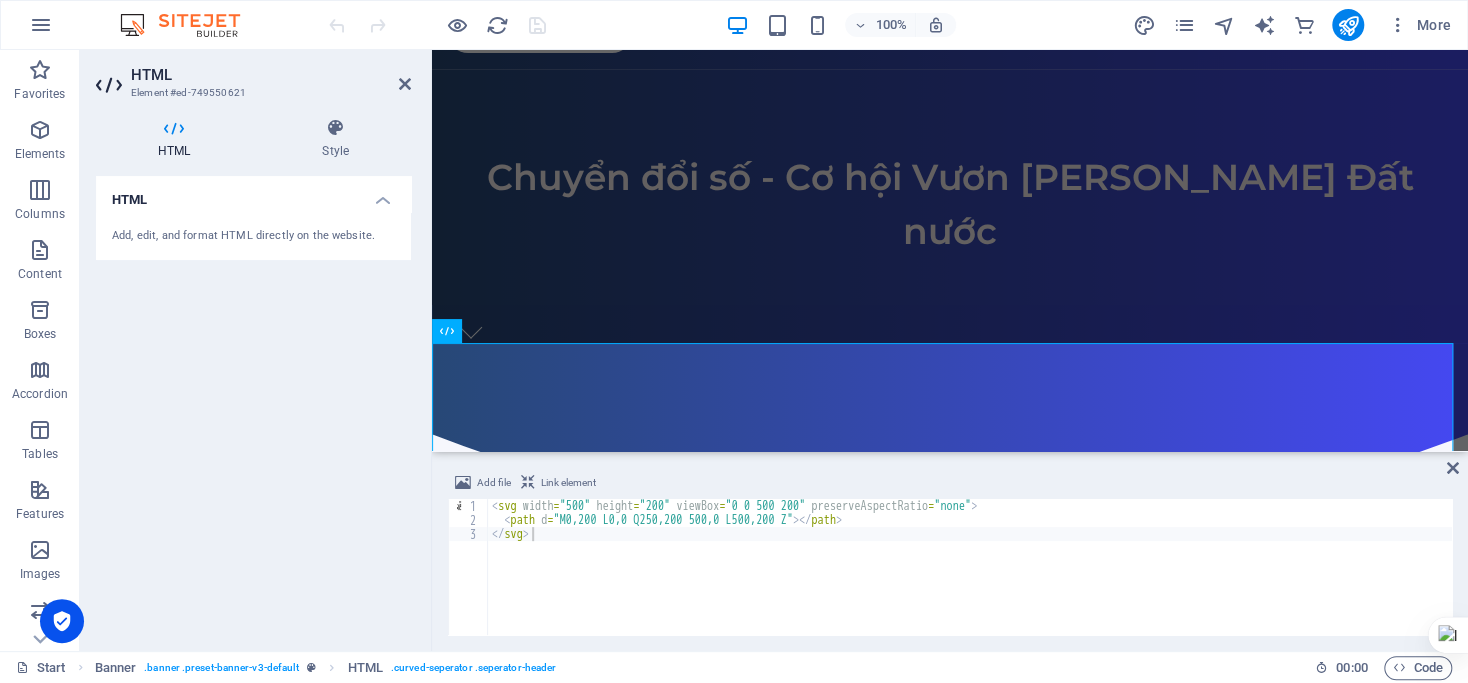 click on "Add, edit, and format HTML directly on the website." at bounding box center [253, 236] 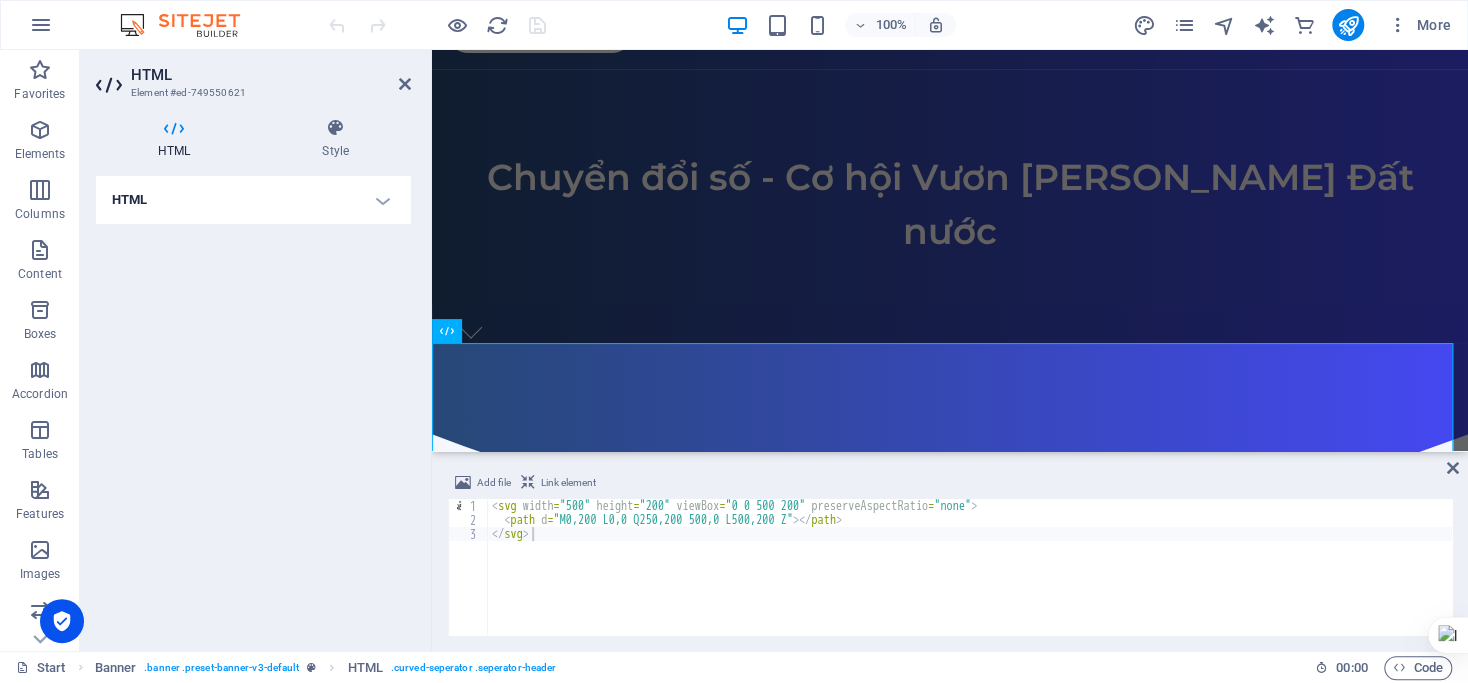 click on "HTML" at bounding box center (253, 200) 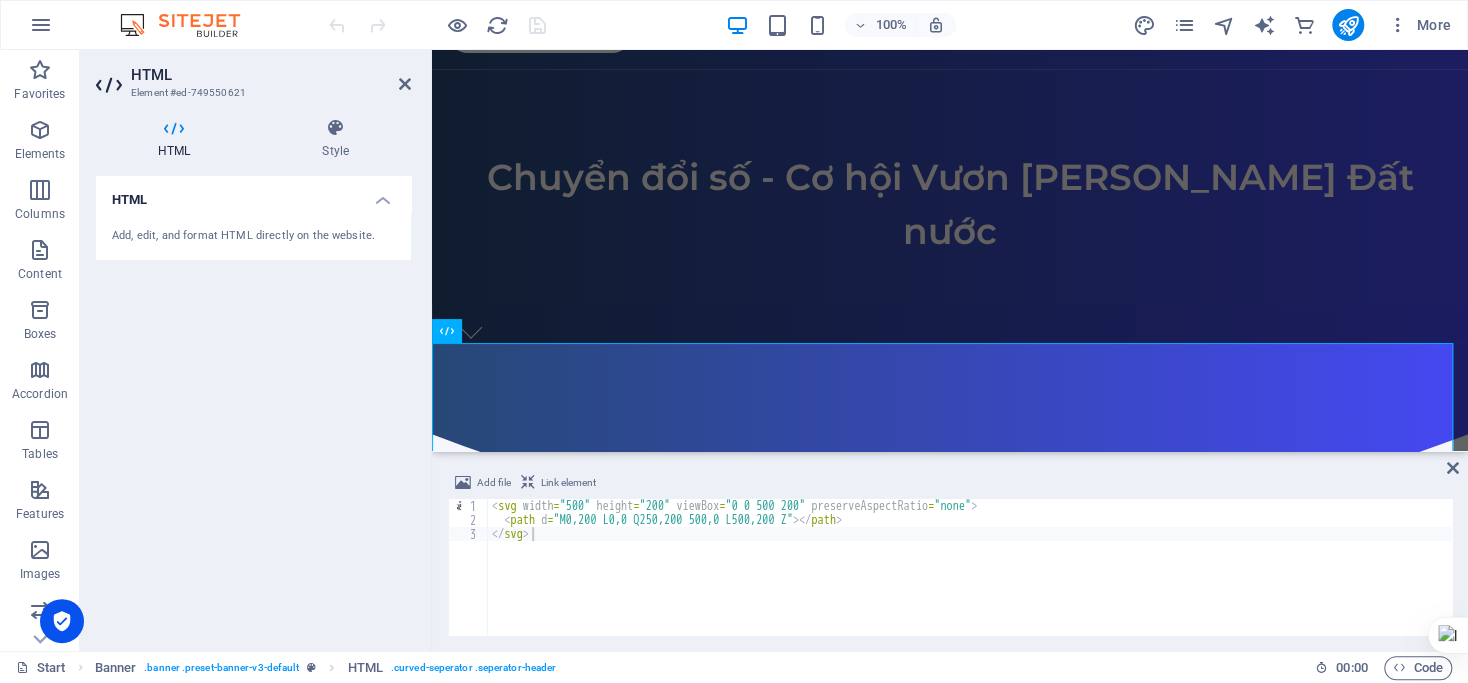 click on "Add, edit, and format HTML directly on the website." at bounding box center (253, 236) 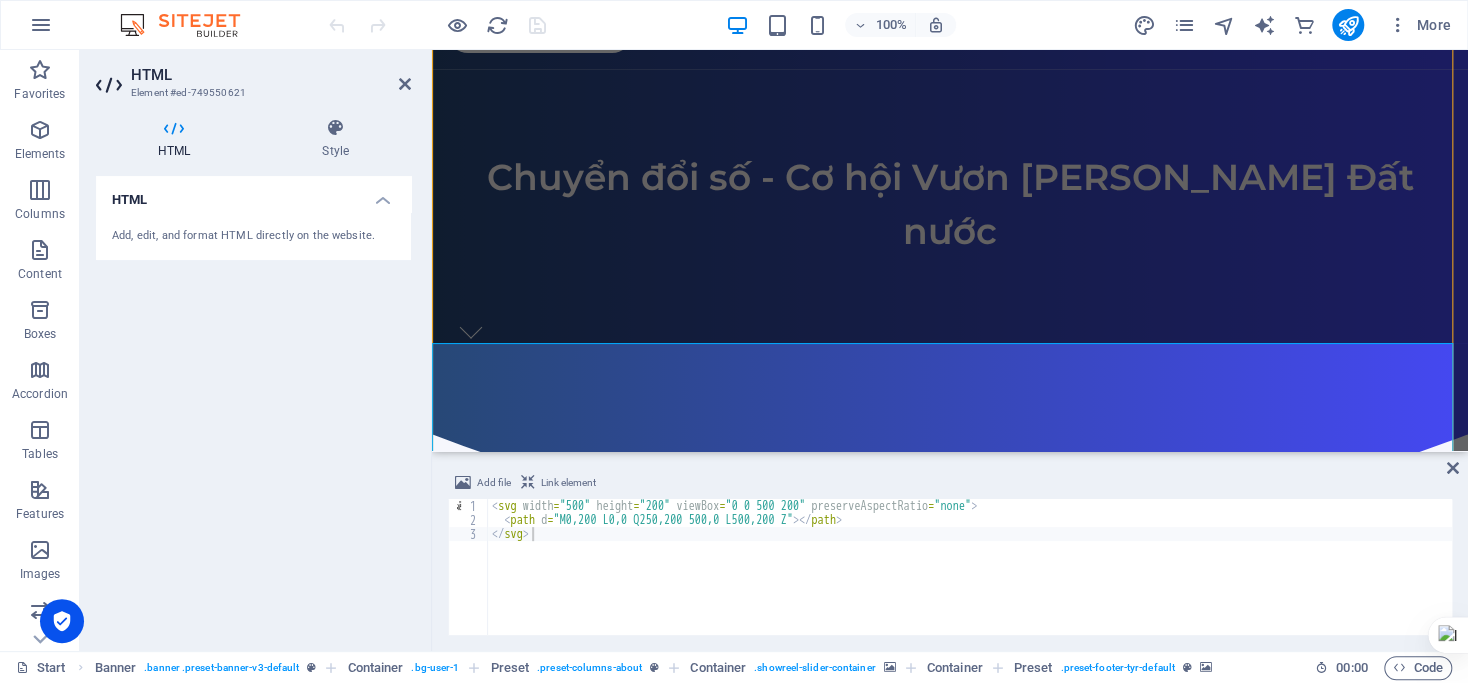 scroll, scrollTop: 99, scrollLeft: 0, axis: vertical 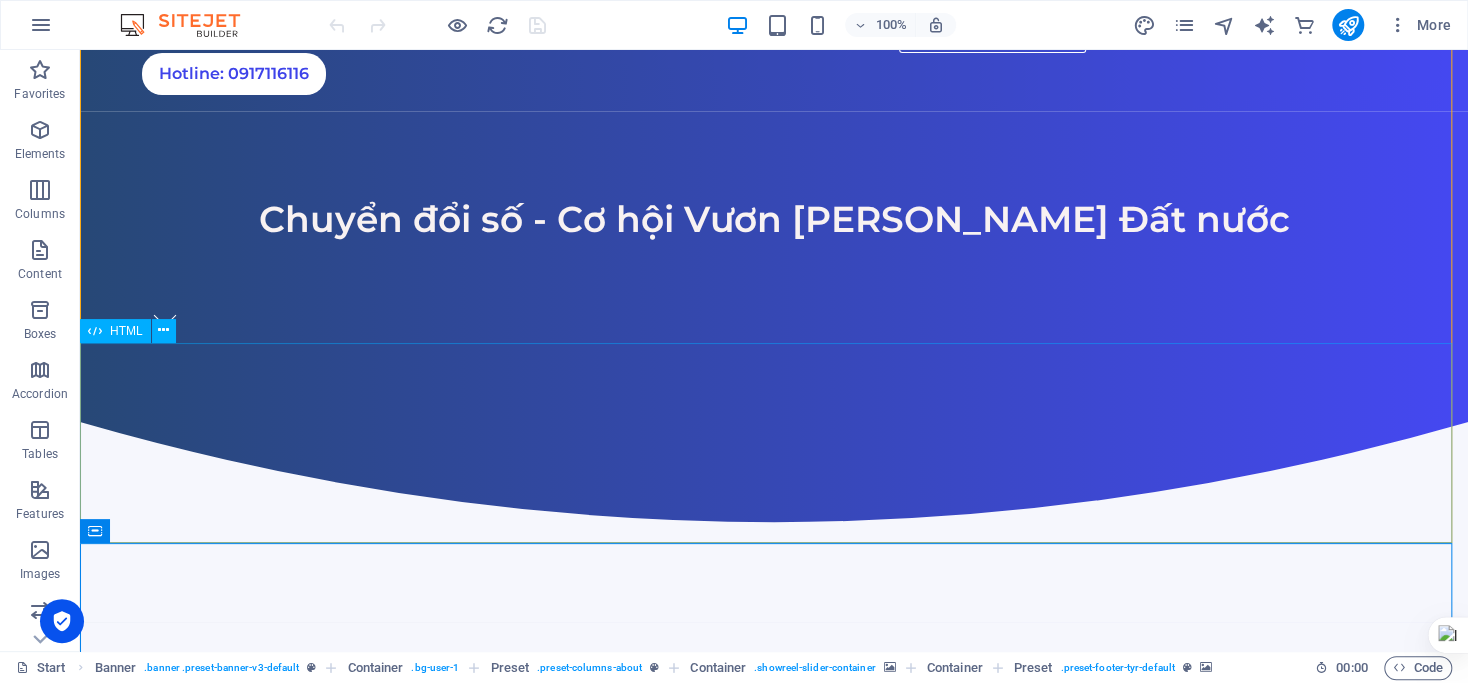 click on "HTML" at bounding box center [126, 331] 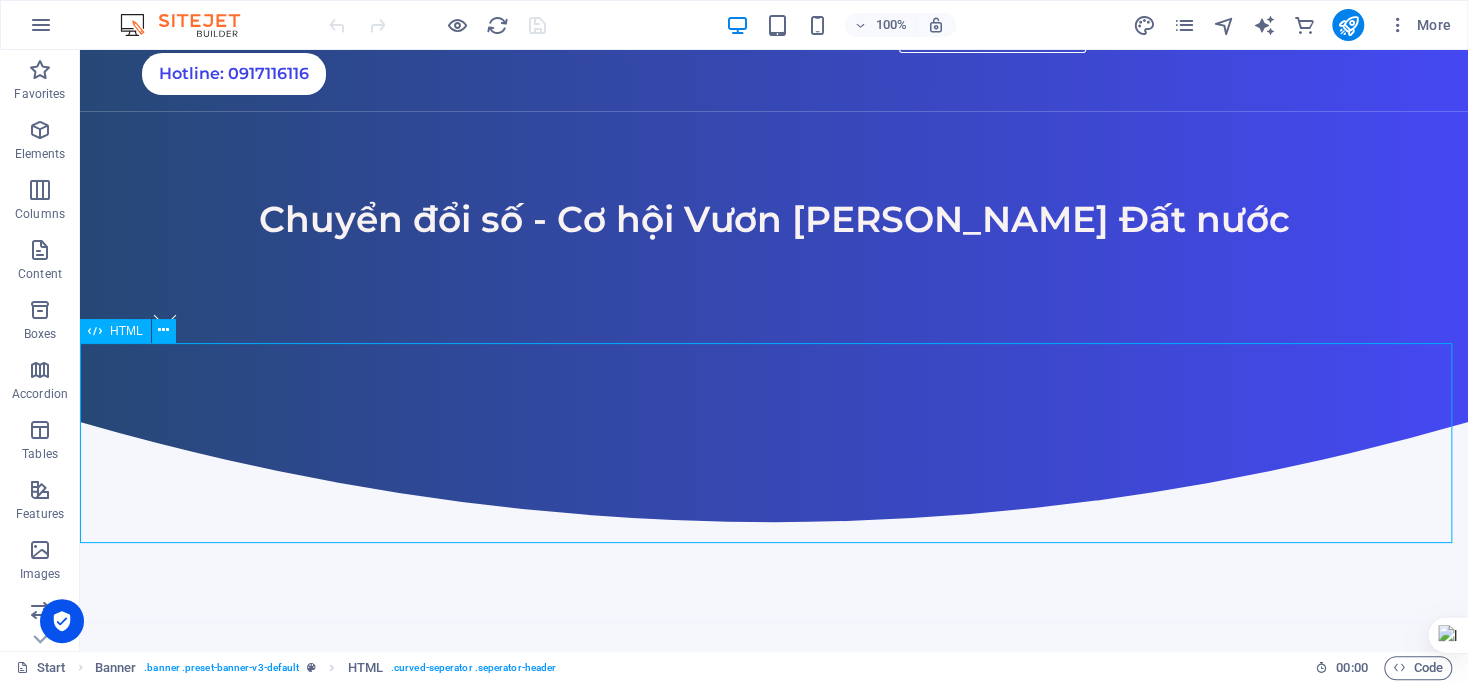 click on "HTML" at bounding box center [126, 331] 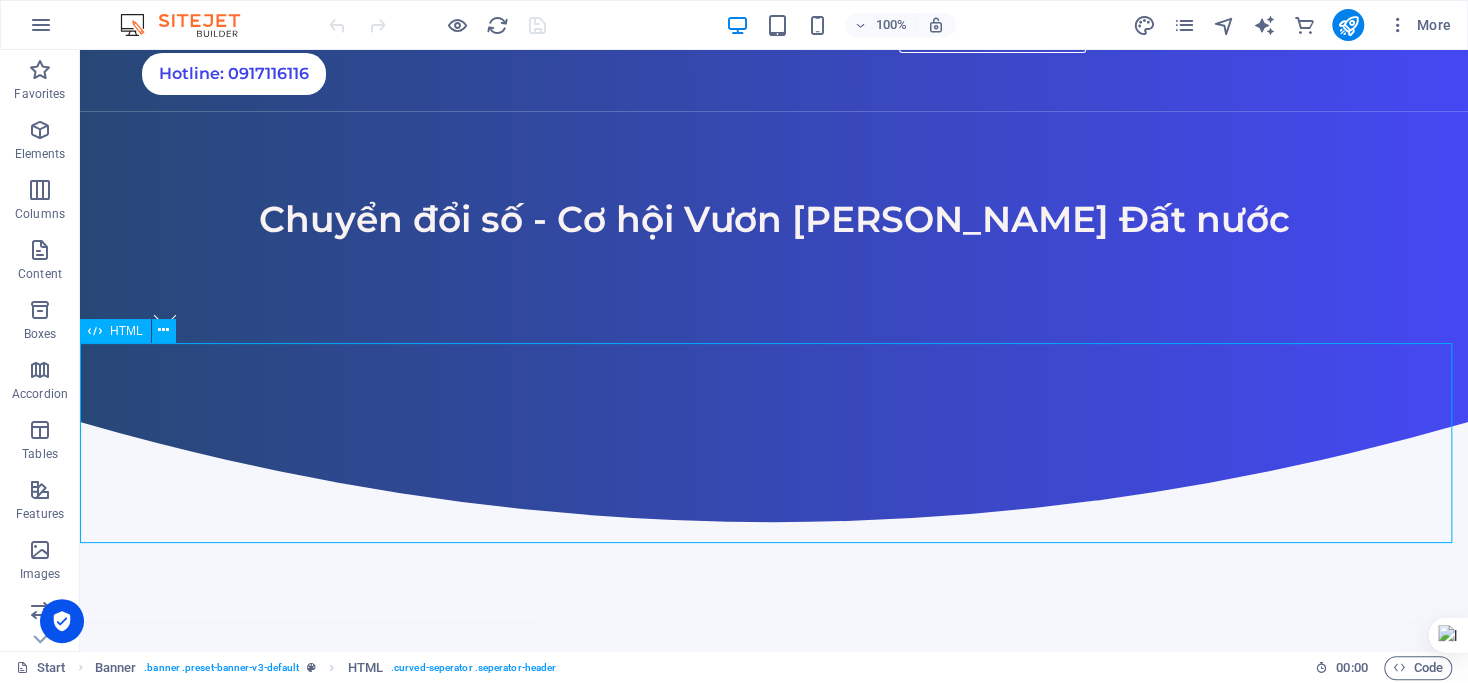 click on "HTML" at bounding box center [126, 331] 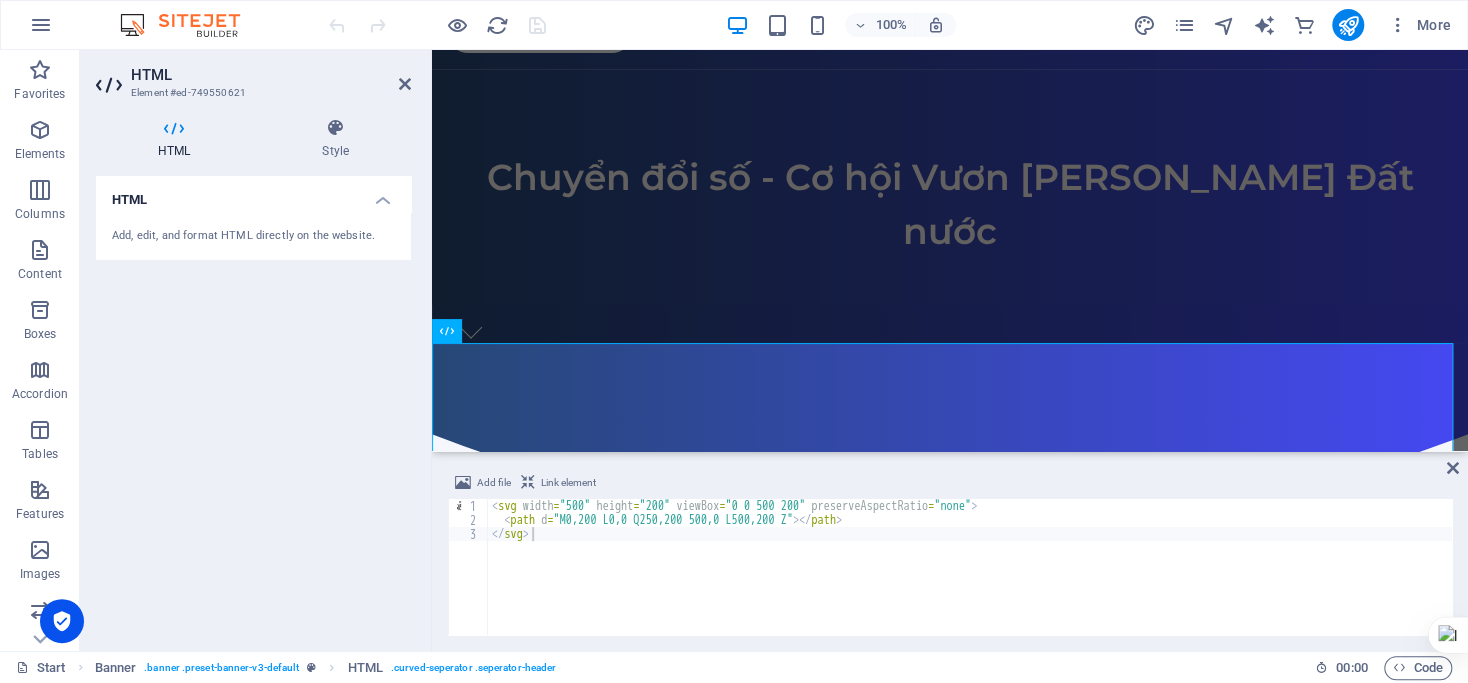 click on "HTML Add, edit, and format HTML directly on the website." at bounding box center (253, 405) 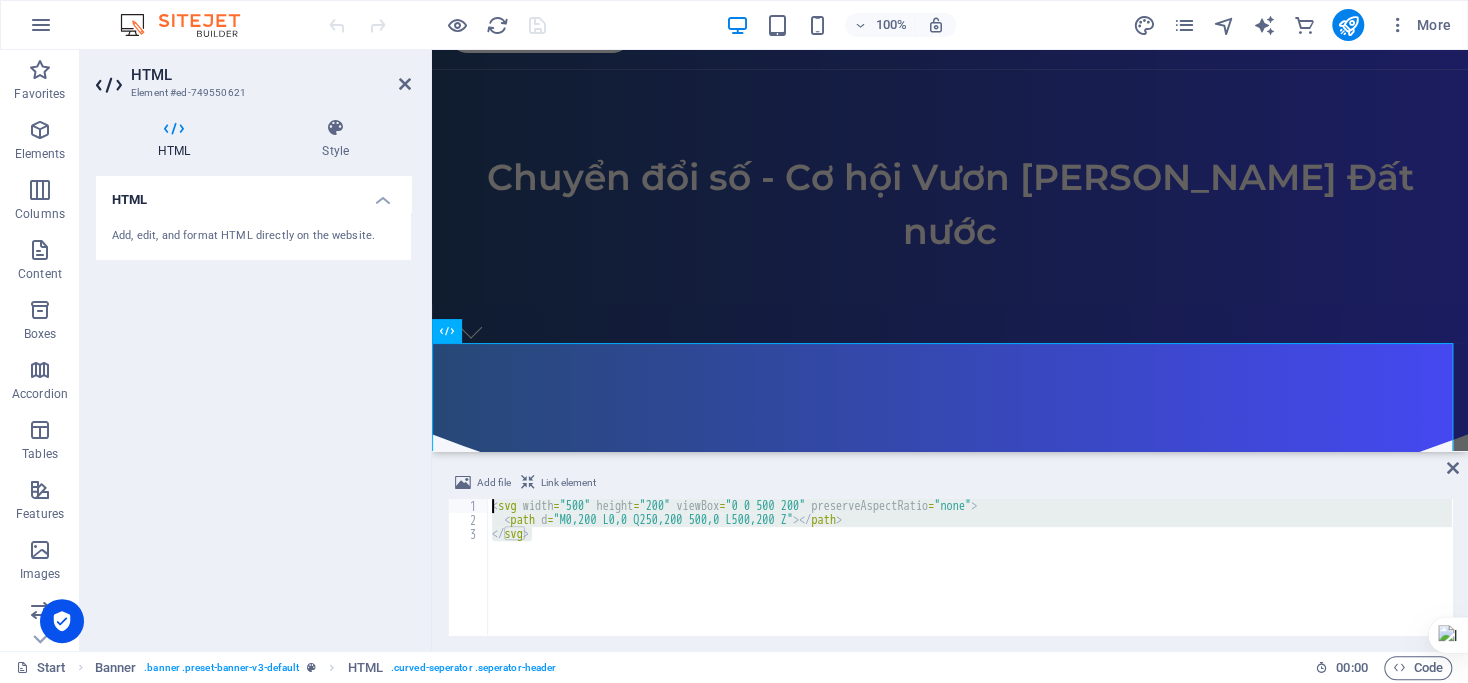 drag, startPoint x: 550, startPoint y: 537, endPoint x: 468, endPoint y: 496, distance: 91.67879 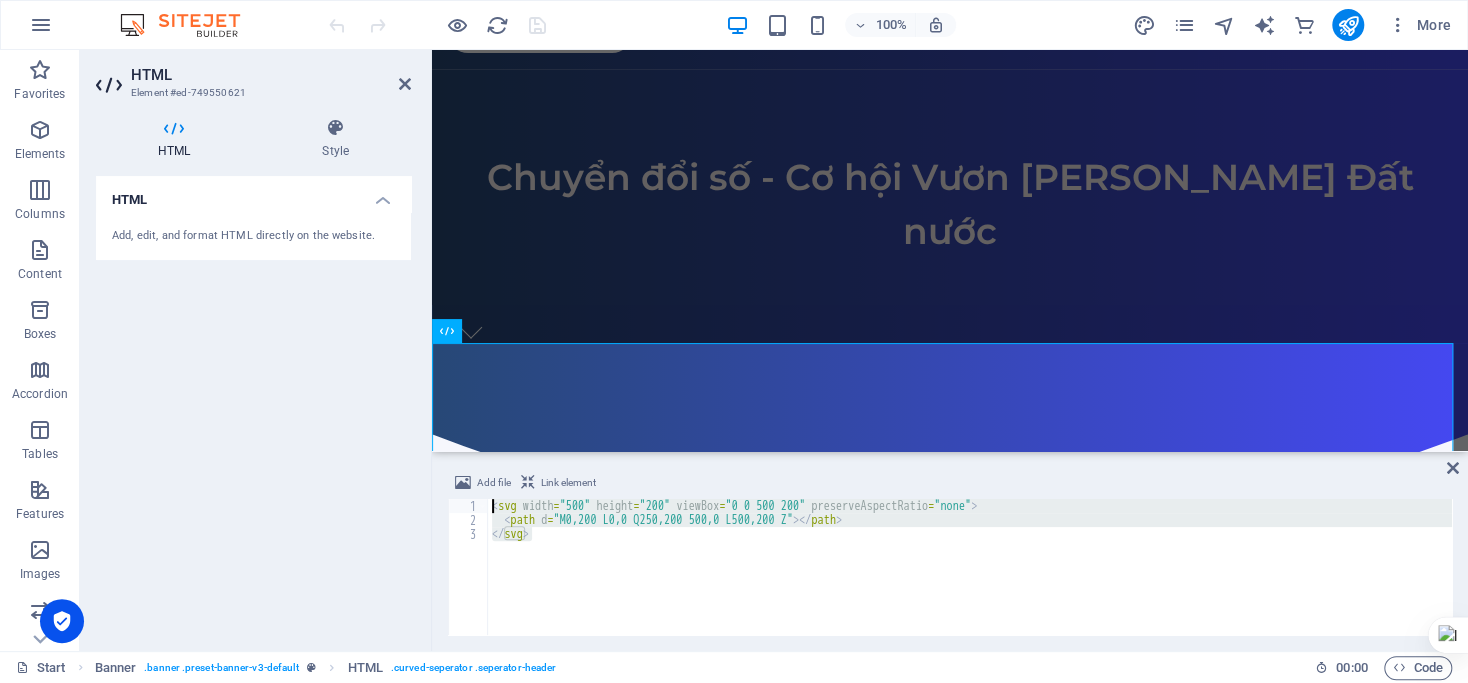 click on "Add file Link element </svg> 1 2 3 < svg   width = "500"   height = "200"   viewBox = "0 0 500 200"   preserveAspectRatio = "none" >    < path   d = "M0,200 L0,0 Q250,200 500,0 L500,200 Z" > </ path > </ svg >     הההההההההההההההההההההההההההההההההההההההההההההההההההההההההההההההההההההההההההההההההההההההההההההההההההההההההההההההההההההההההההההההההההההההההההההההההההההההההההההההההההההההההההההההההההההההההההההההההההההההההההההההההההההההההההההההההההההההההההההההההההההההההההההההה XXXXXXXXXXXXXXXXXXXXXXXXXXXXXXXXXXXXXXXXXXXXXXXXXXXXXXXXXXXXXXXXXXXXXXXXXXXXXXXXXXXXXXXXXXXXXXXXXXXXXXXXXXXXXXXXXXXXXXXXXXXXXXXXXXXXXXXXXXXXXXXXXXXXXXXXXXXXXXXXXXXXXXXXXXXXXXXXXXXXXXXXXXXXXXXXXXXXXXXXXXXXXXXXXXXXXXXXXXXXXXXXXXXXXXXXXXXXXXXXXXXXXXXXXXXXXXXX" at bounding box center [950, 553] 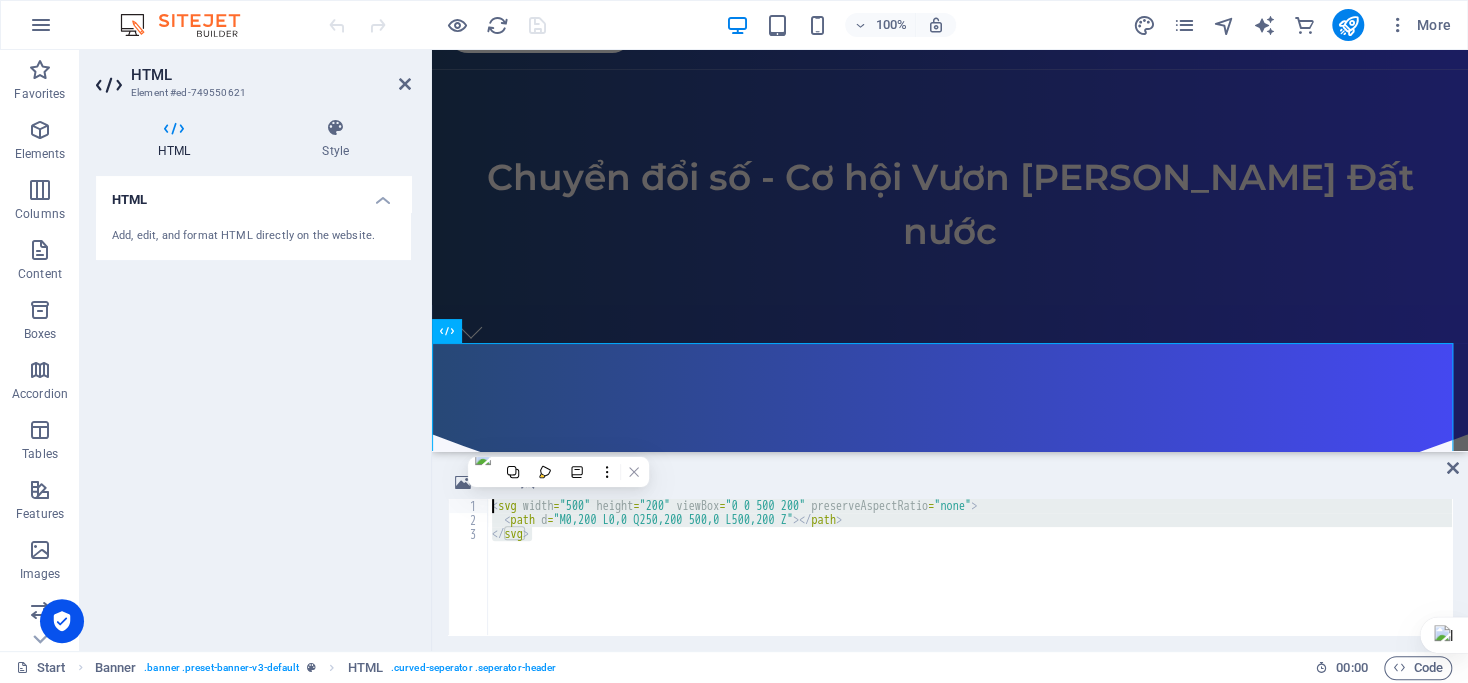 paste on "/html" 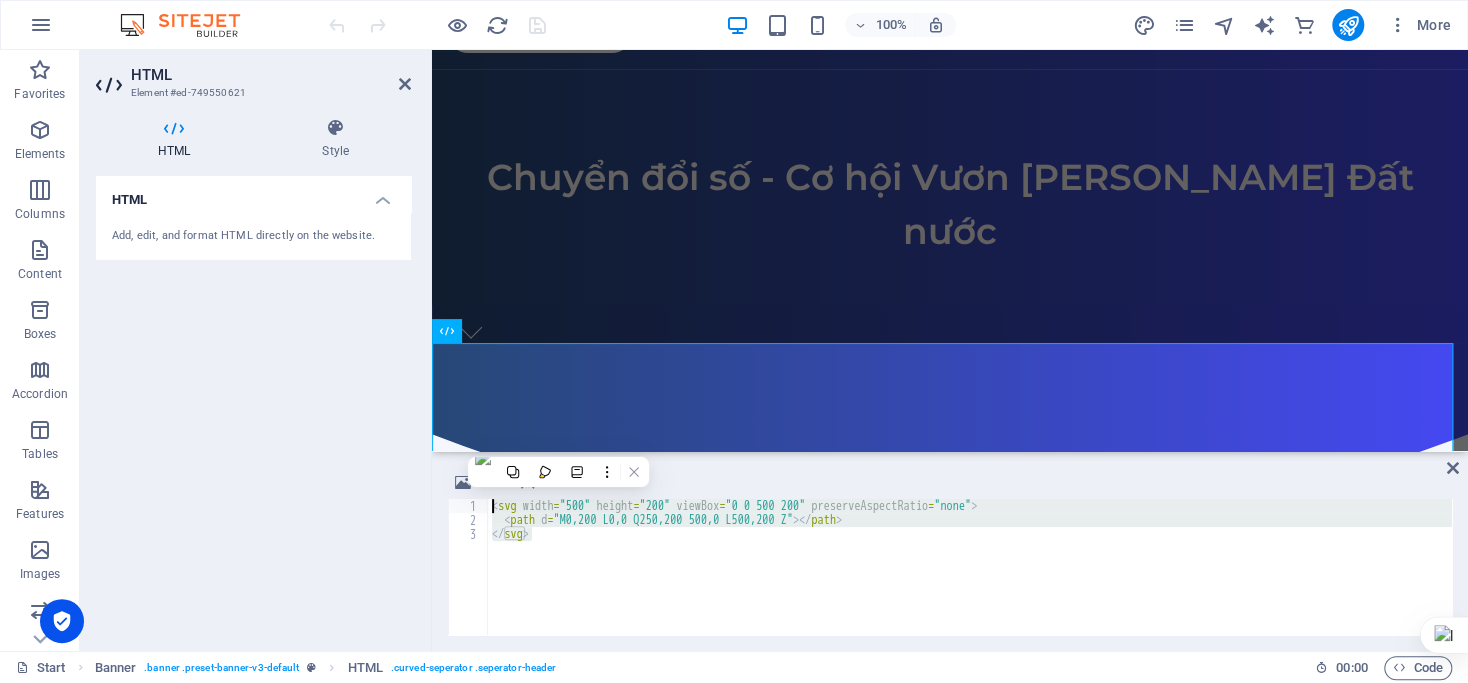 type on "</html>" 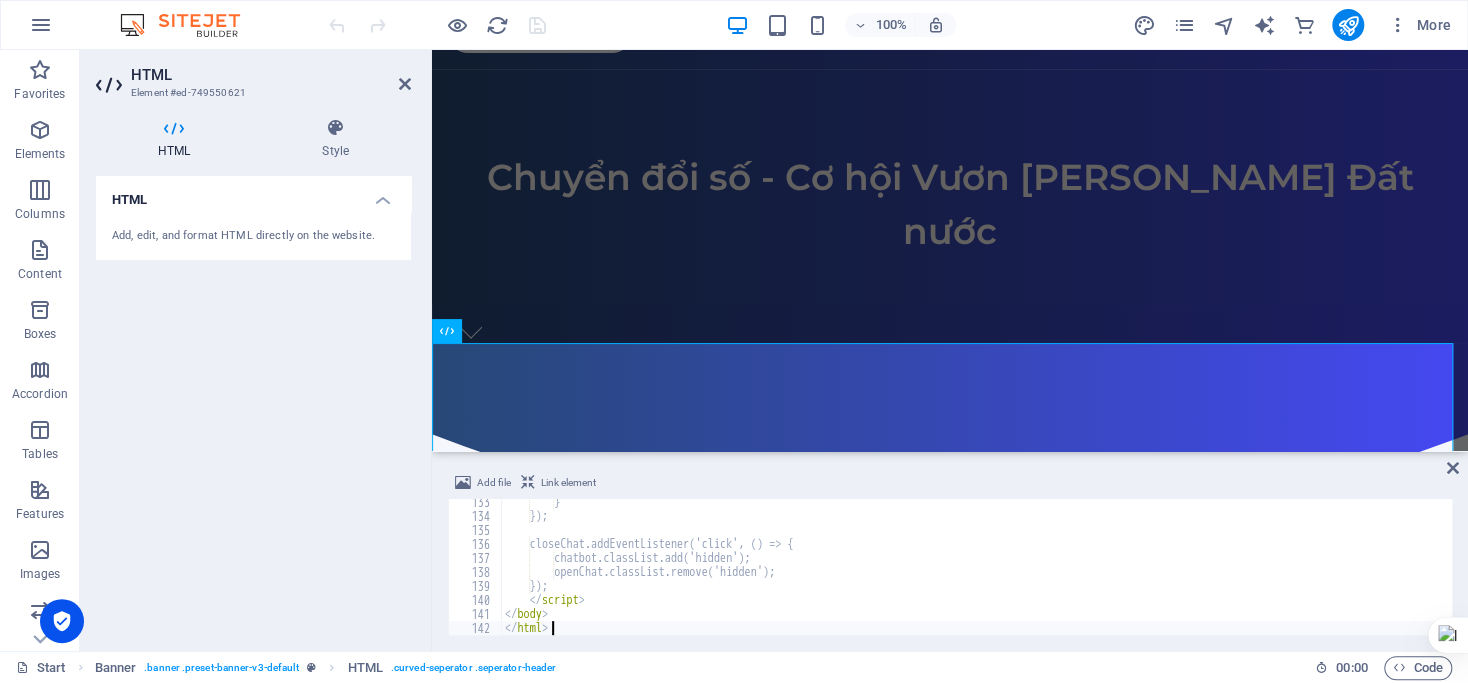 scroll, scrollTop: 1851, scrollLeft: 0, axis: vertical 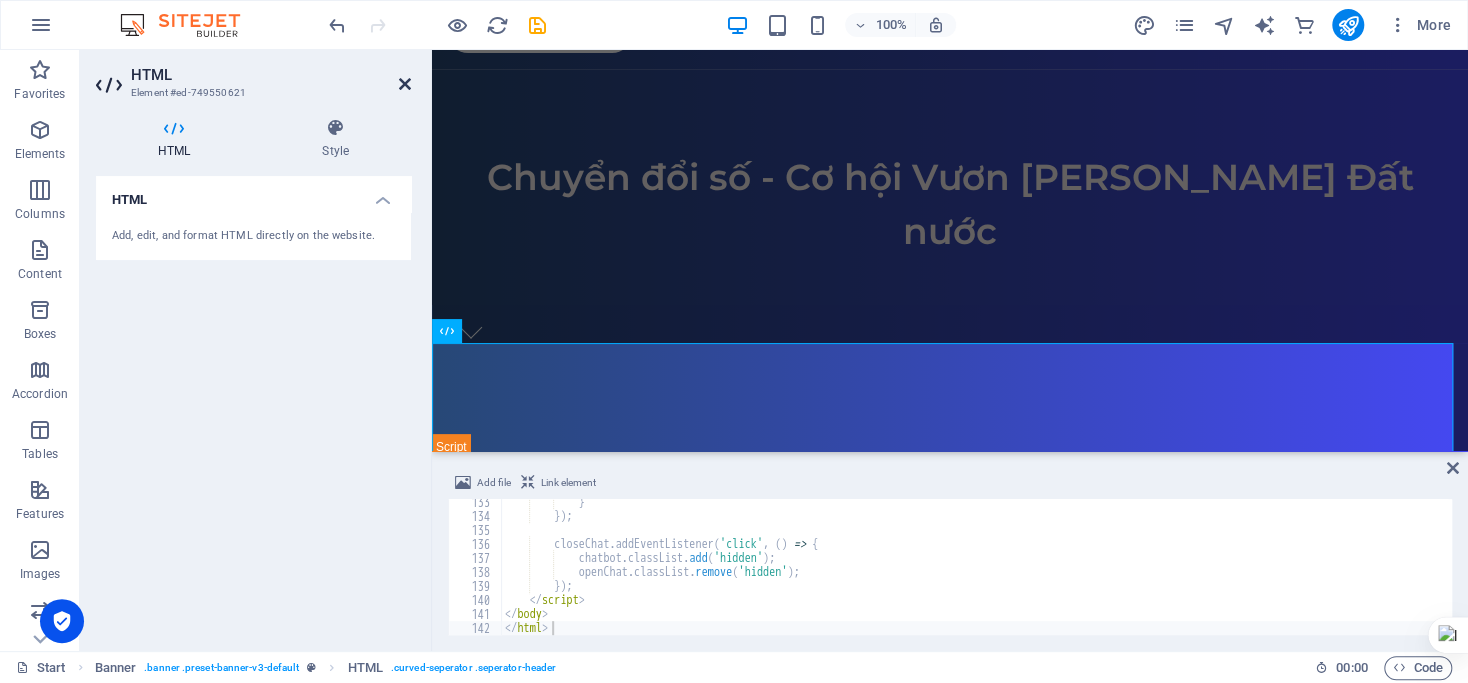 click at bounding box center (405, 84) 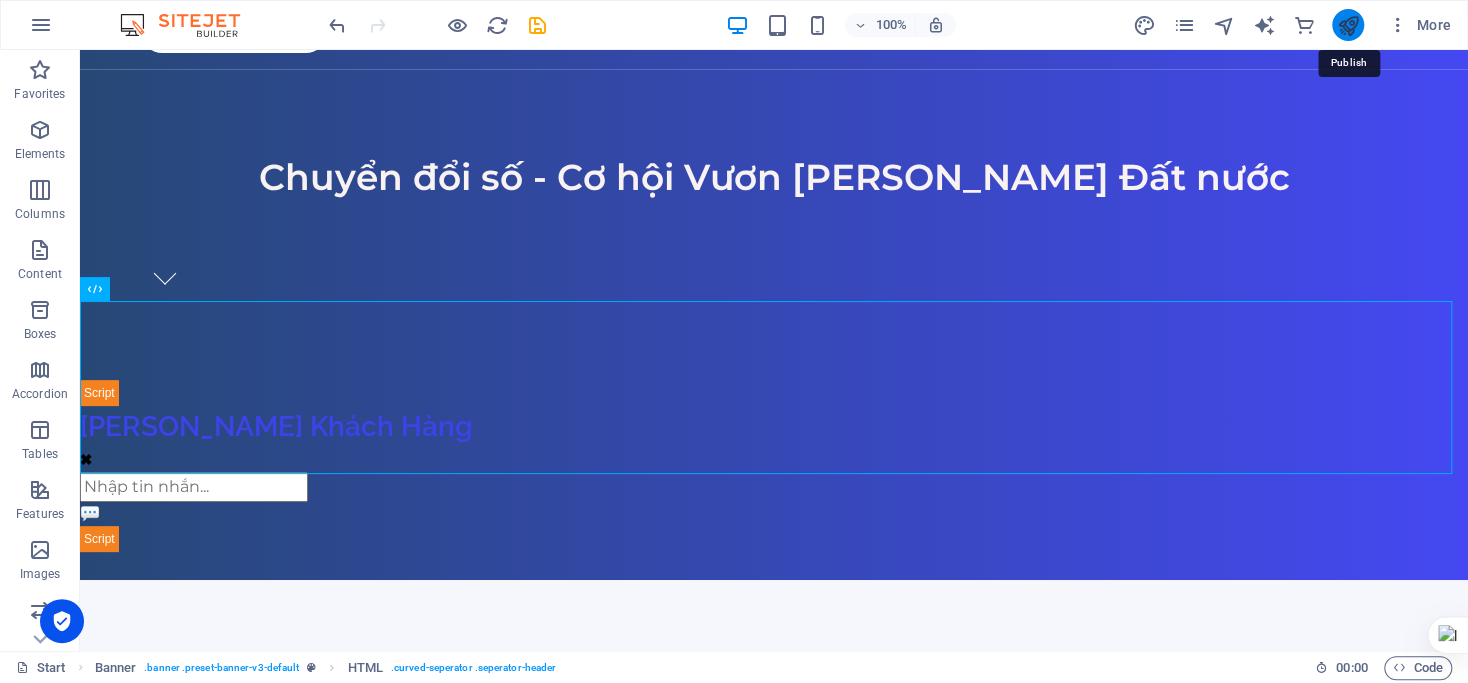 click at bounding box center [1347, 25] 